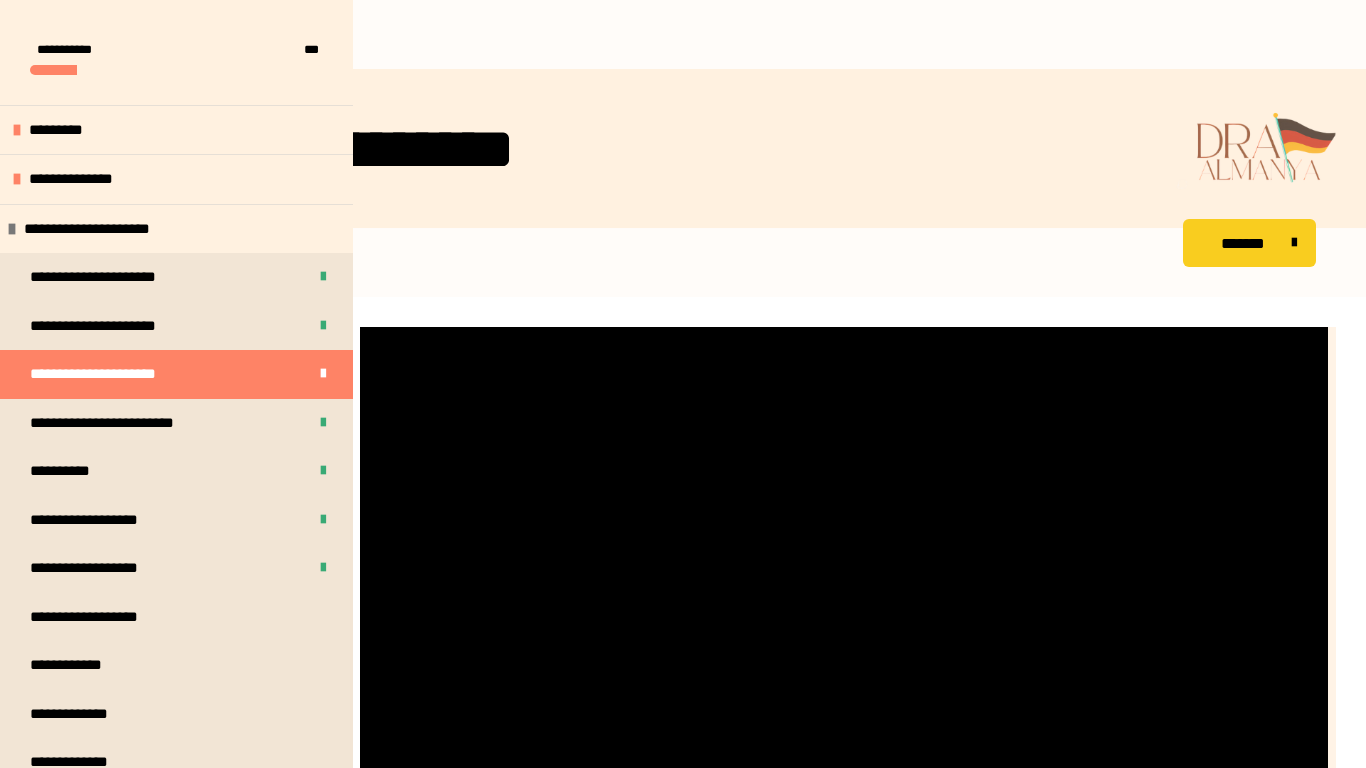scroll, scrollTop: 287, scrollLeft: 0, axis: vertical 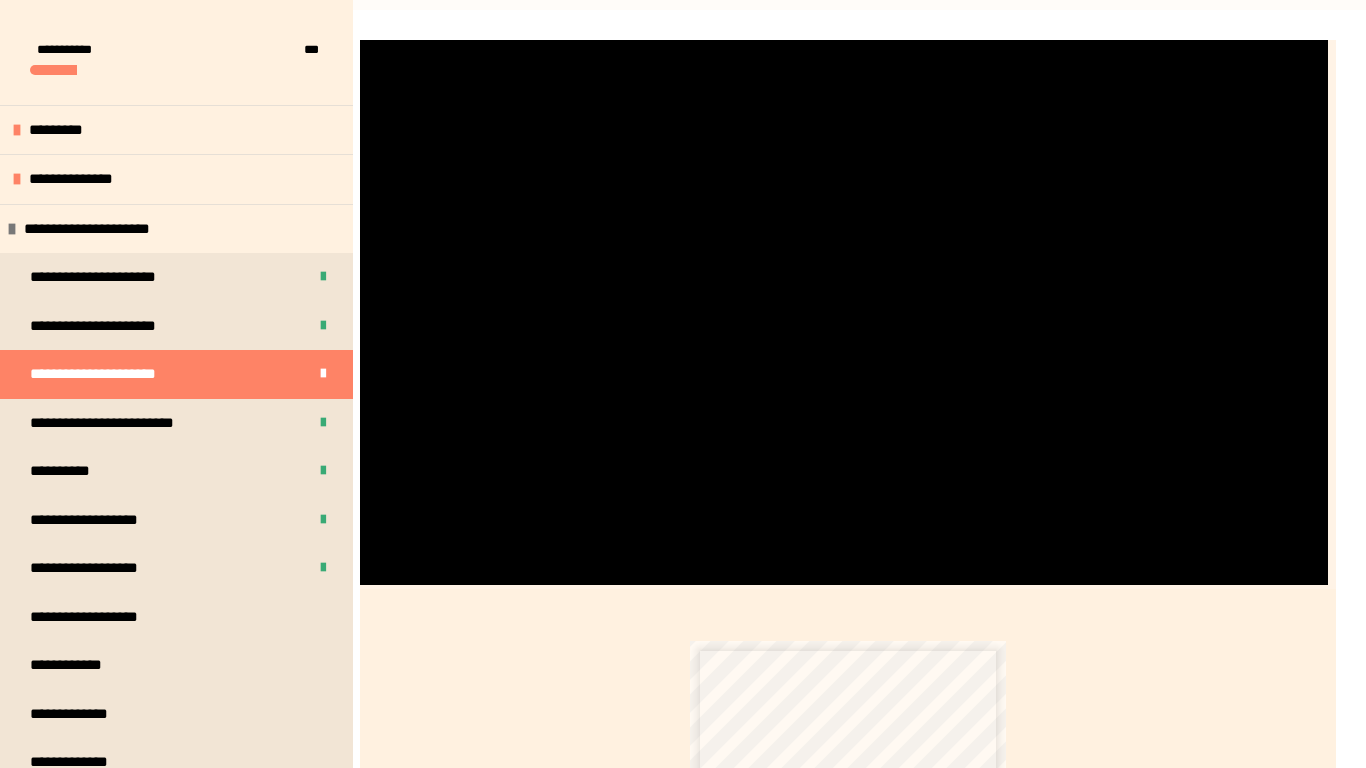 type 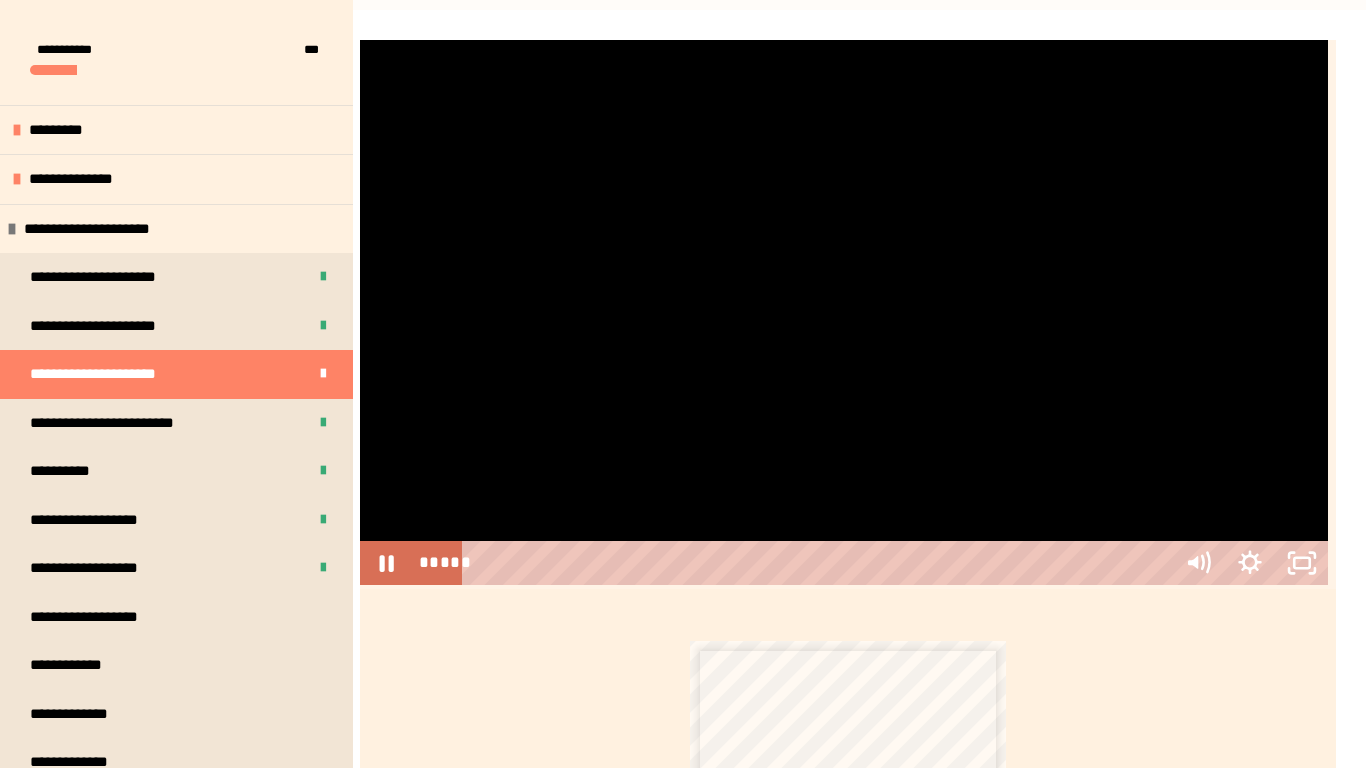 click at bounding box center [844, 312] 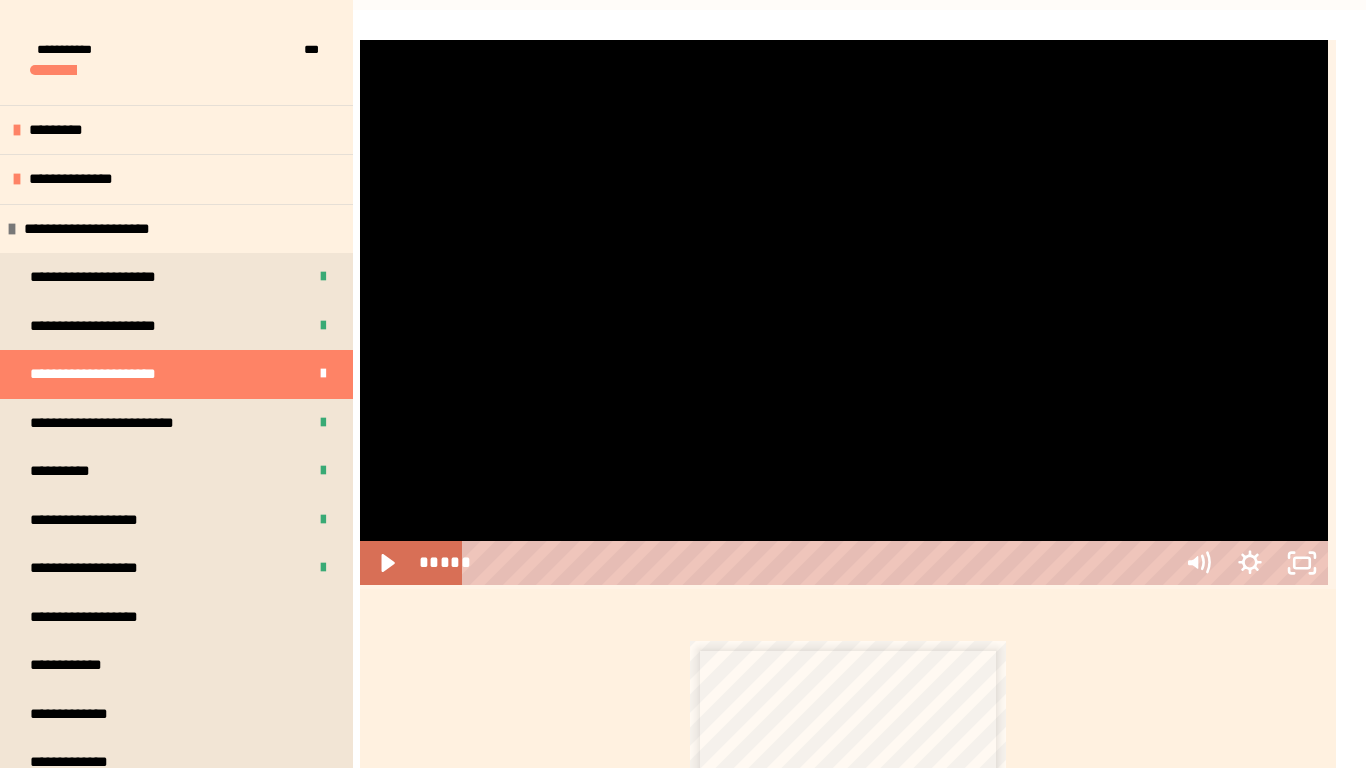 click at bounding box center (844, 312) 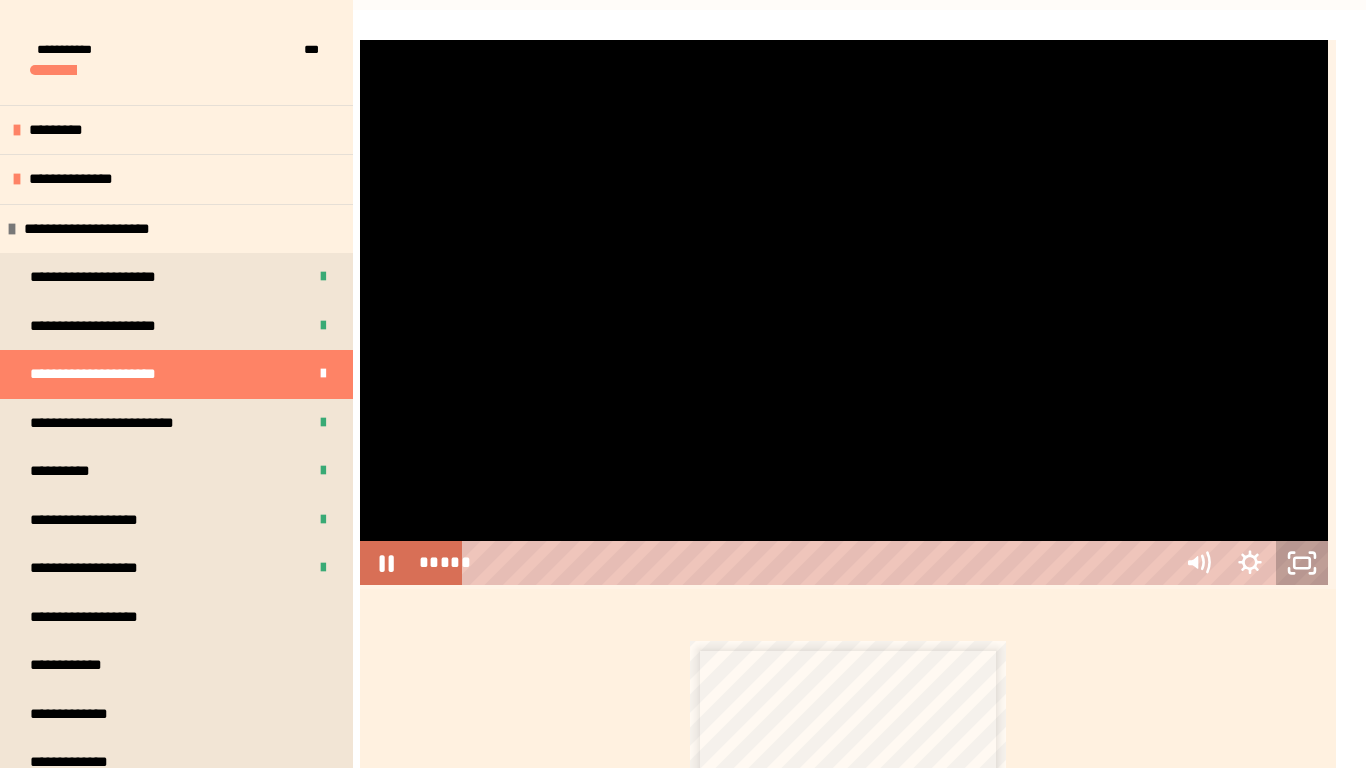 click 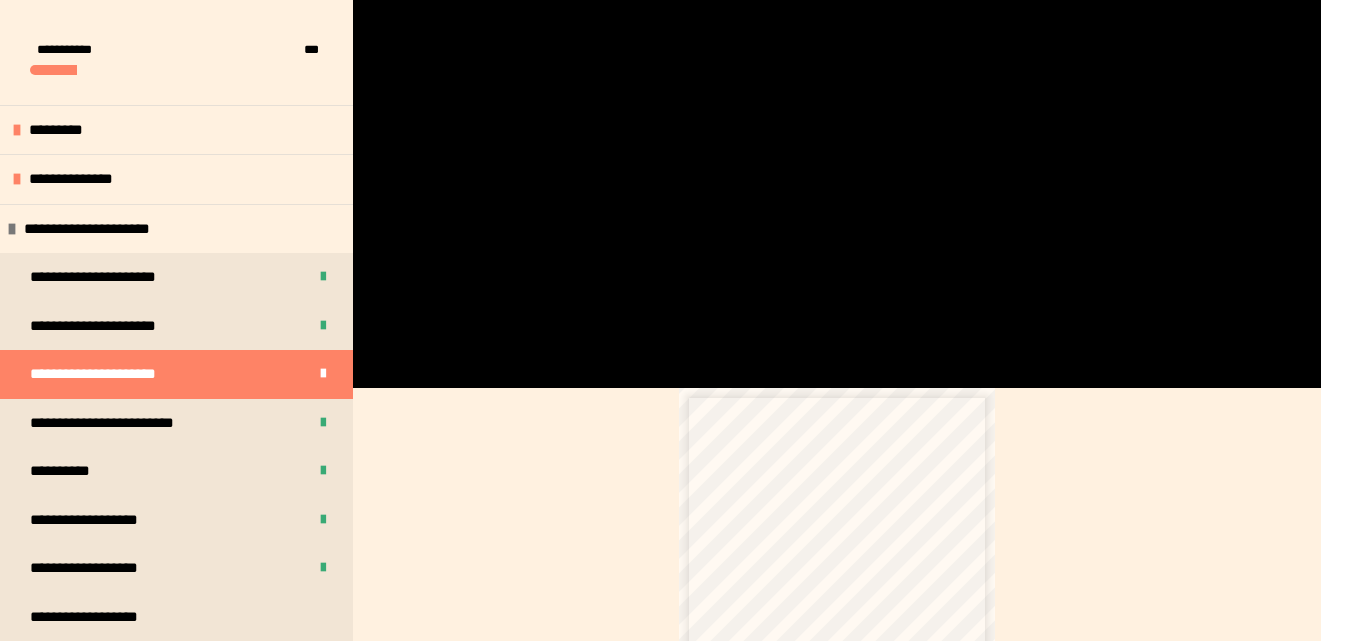 scroll, scrollTop: 567, scrollLeft: 0, axis: vertical 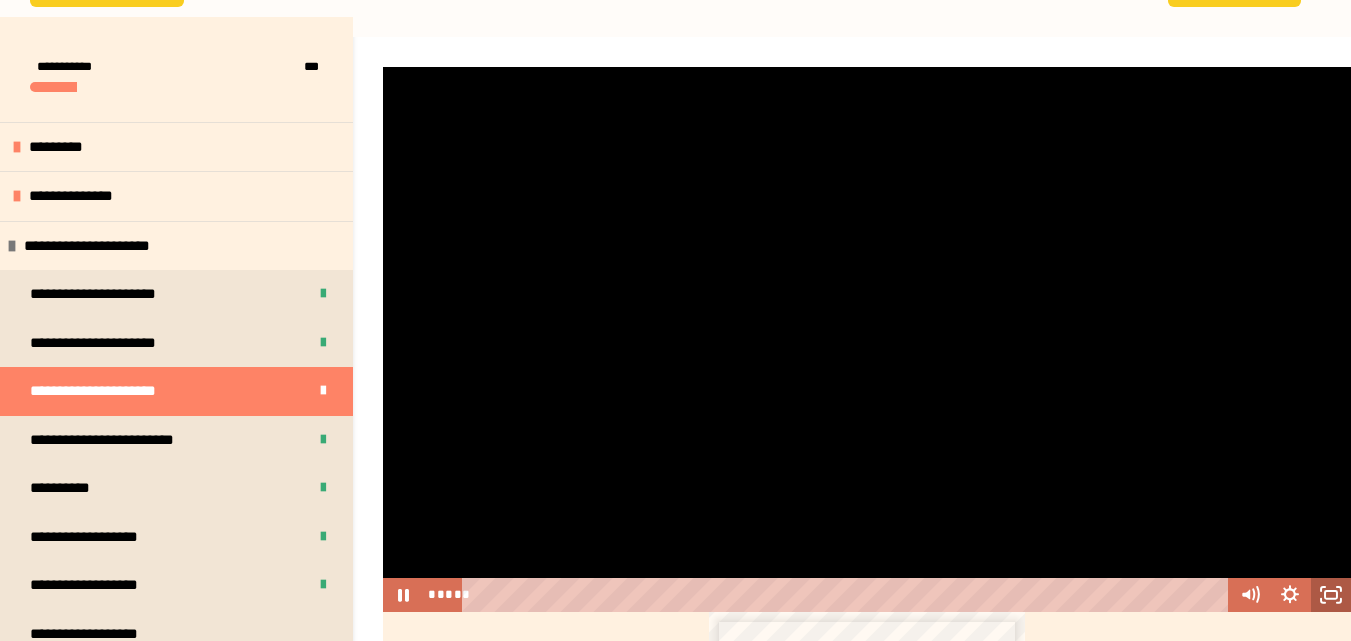 click 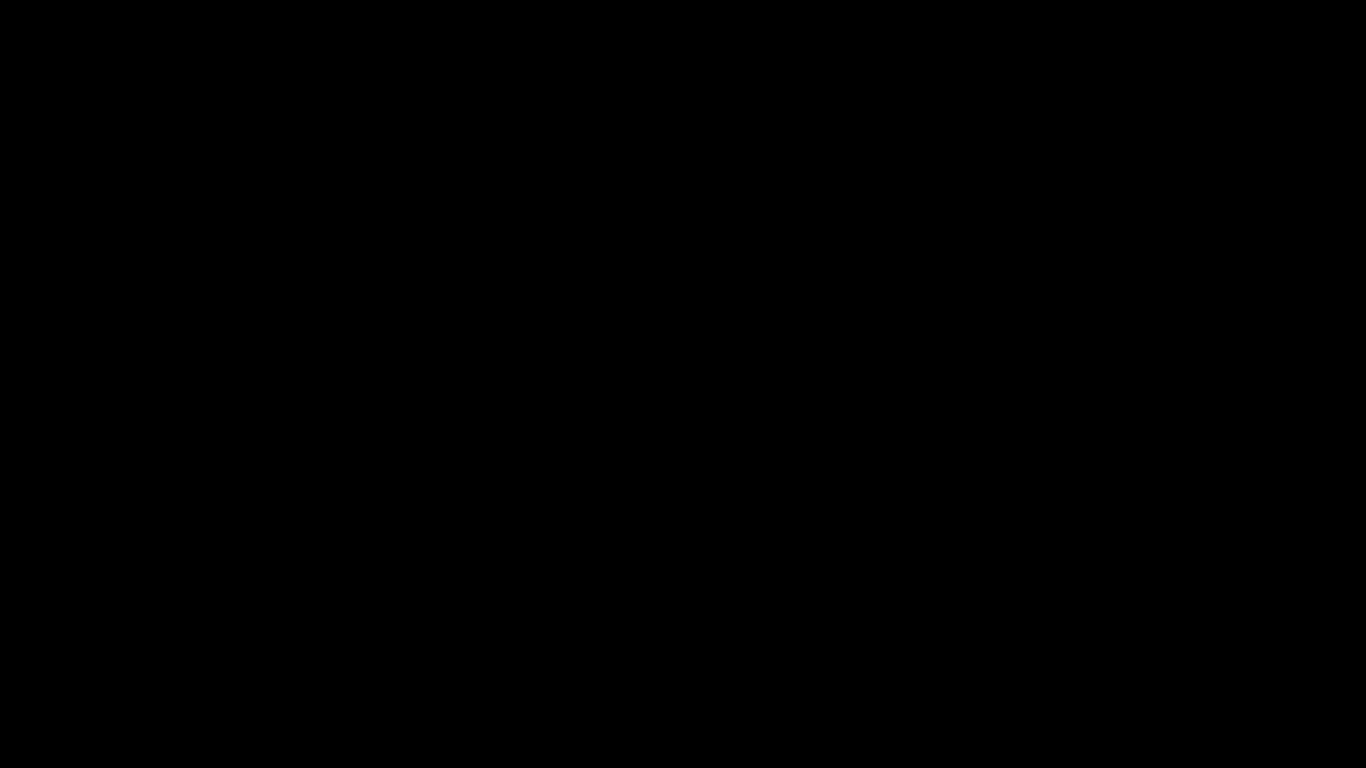 click at bounding box center [683, 384] 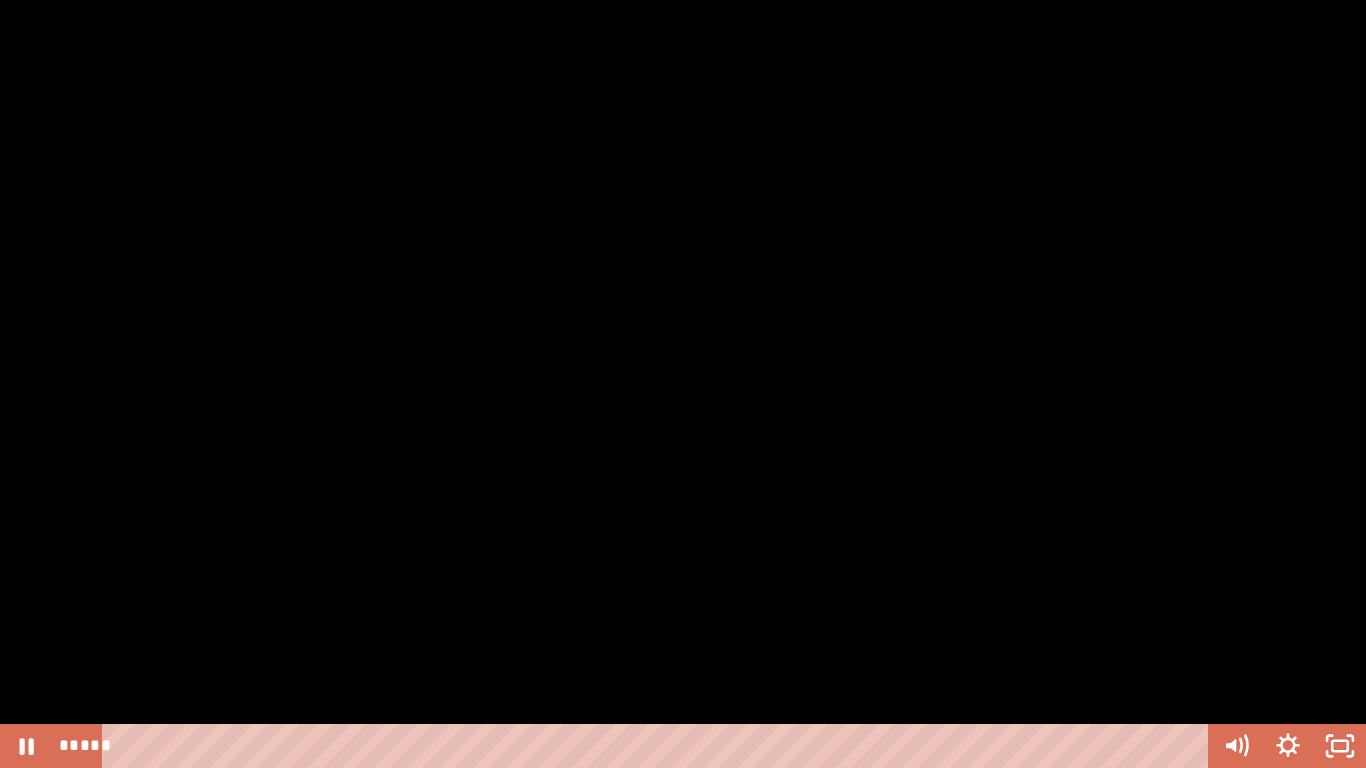 click at bounding box center (683, 384) 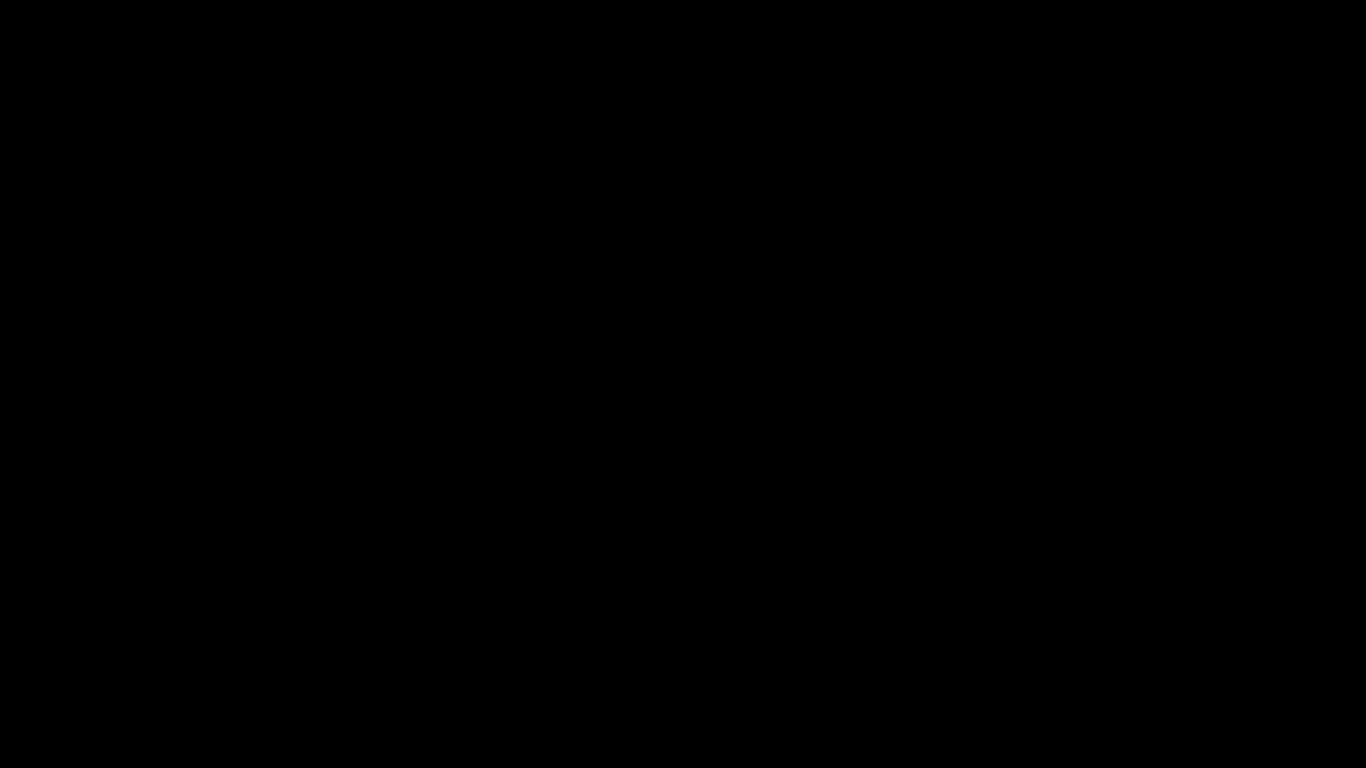 click at bounding box center [683, 384] 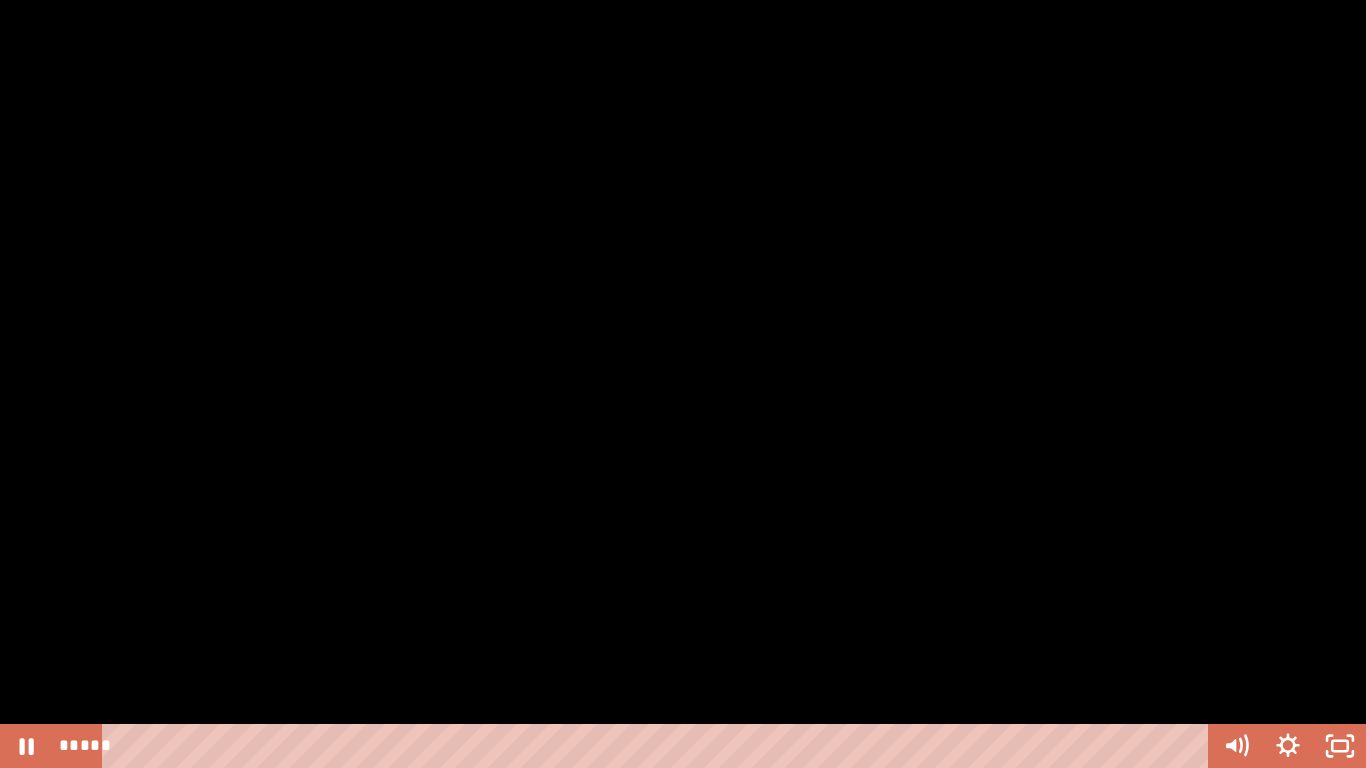click at bounding box center (683, 384) 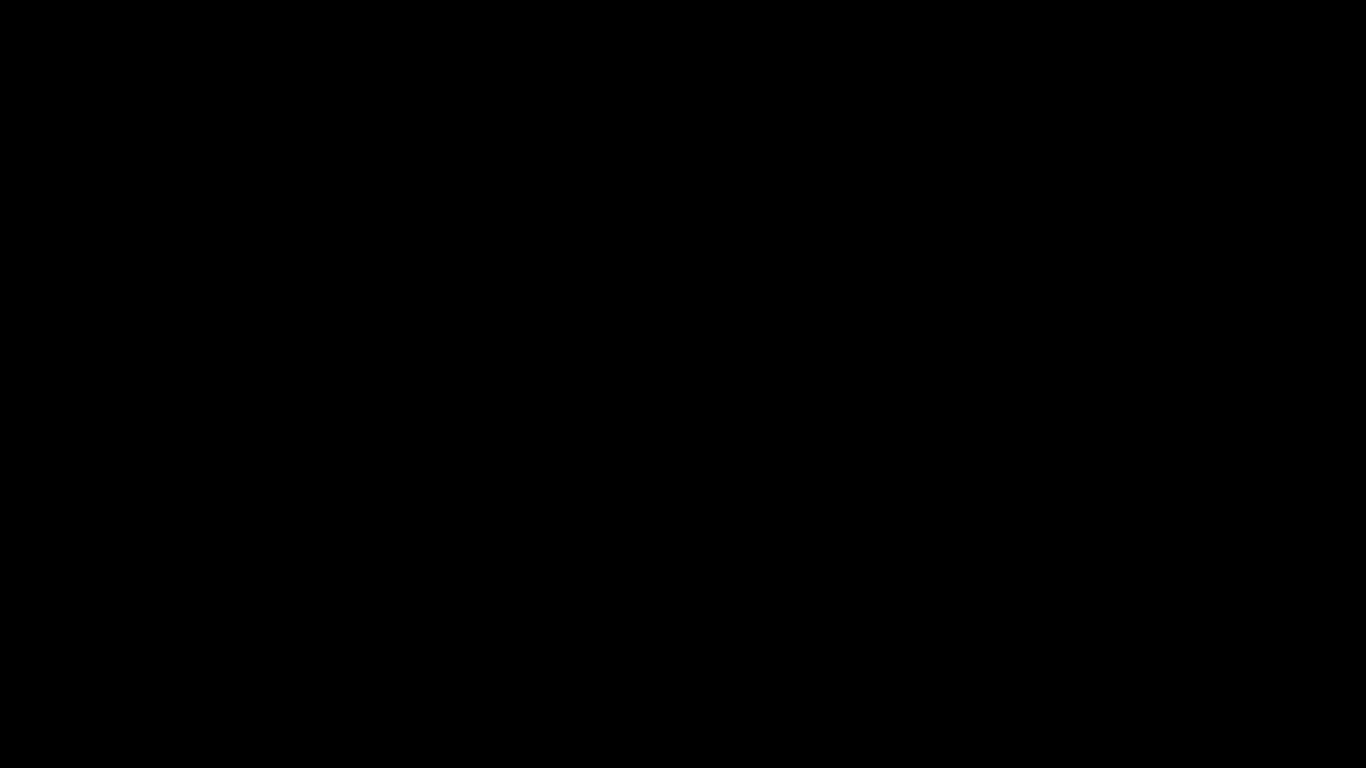 click at bounding box center [683, 384] 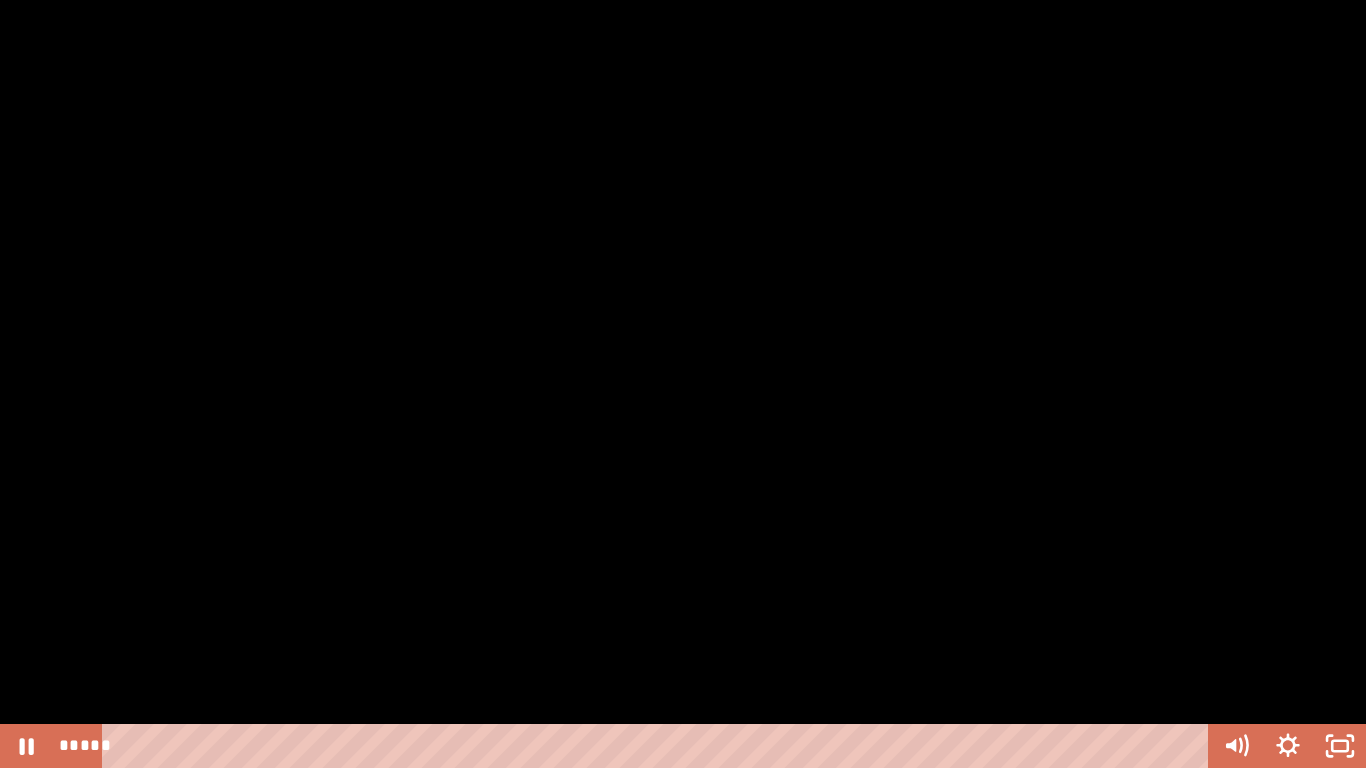 click at bounding box center (683, 384) 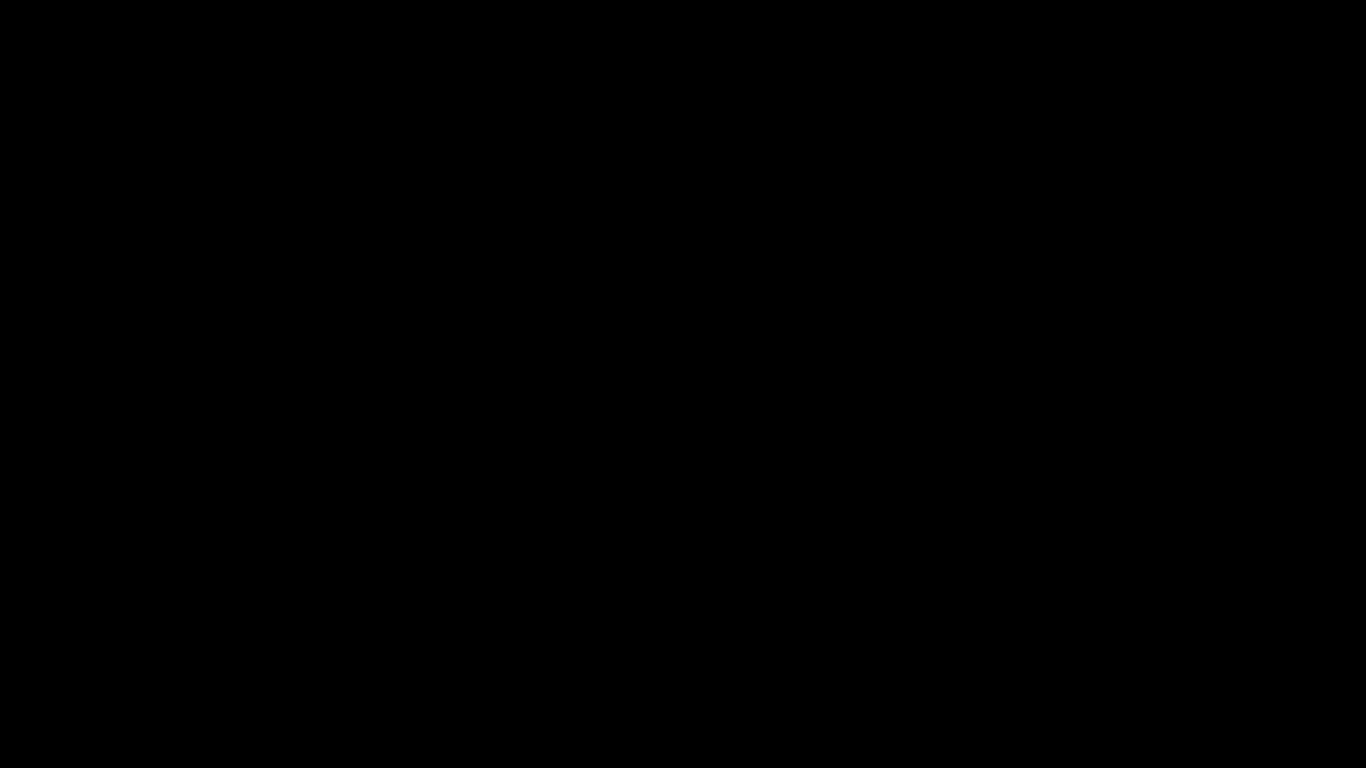 click at bounding box center (683, 384) 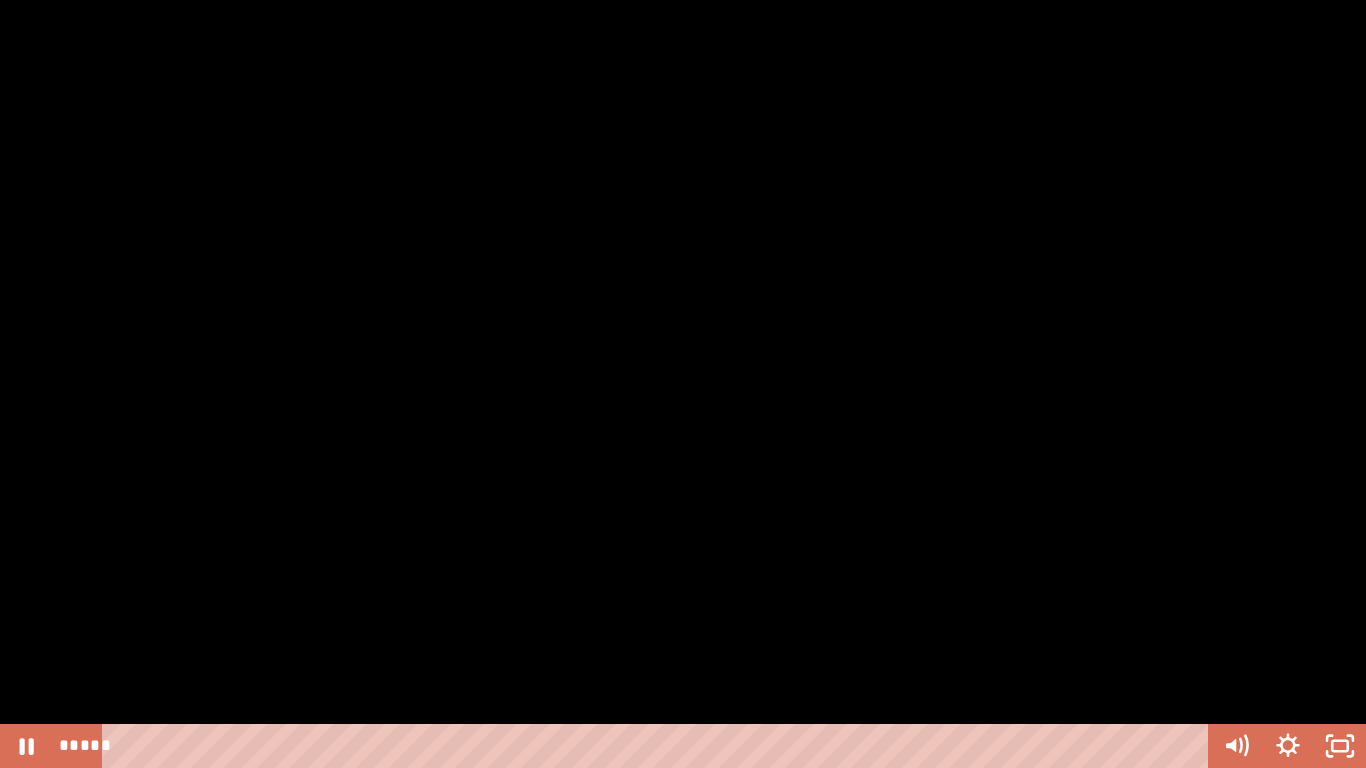 click at bounding box center (683, 384) 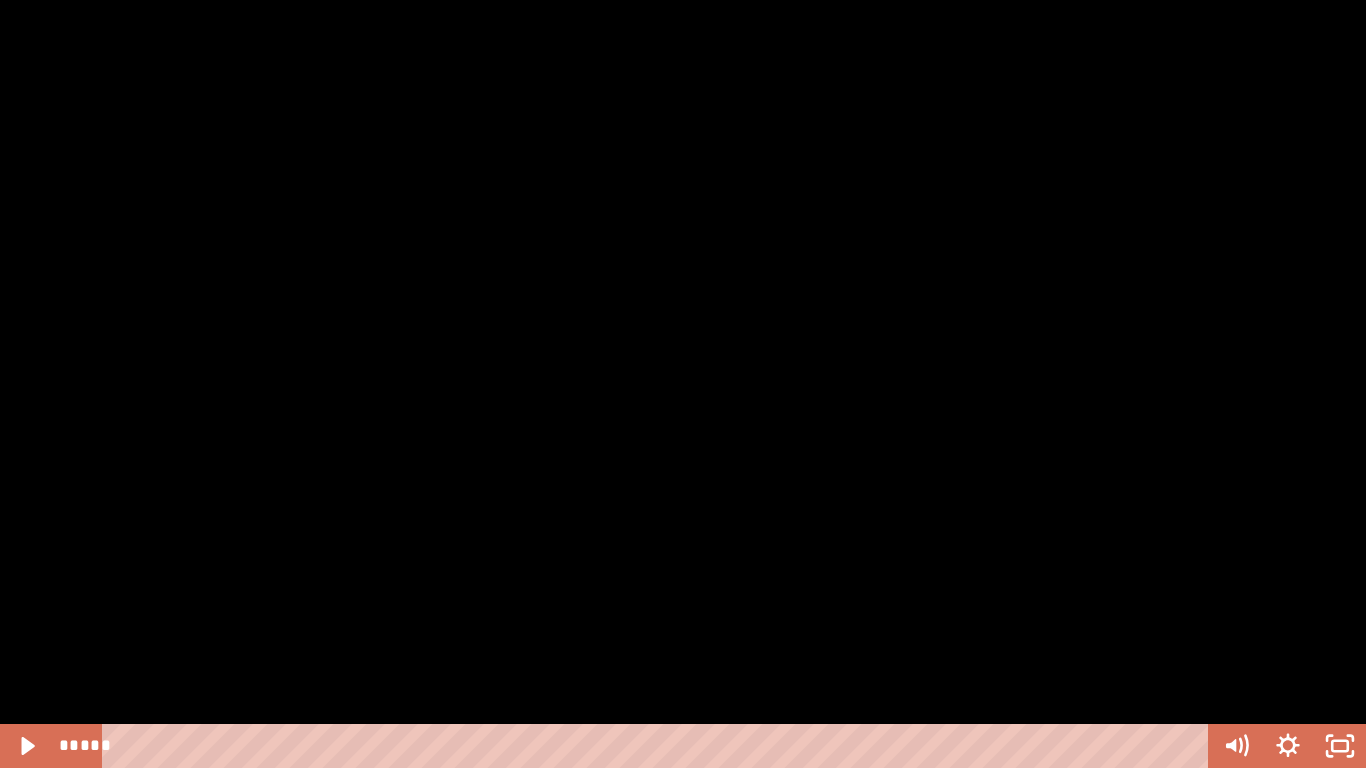 click at bounding box center [683, 384] 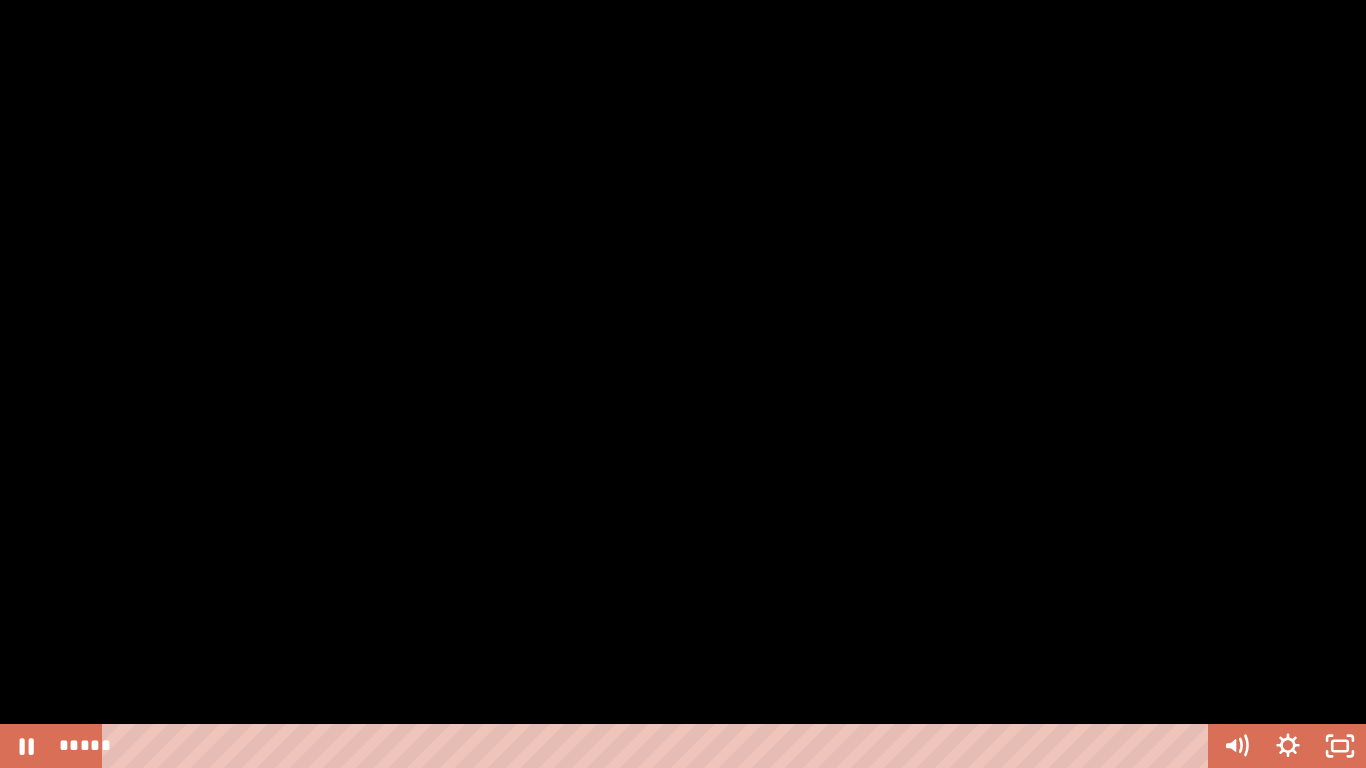 click at bounding box center (683, 384) 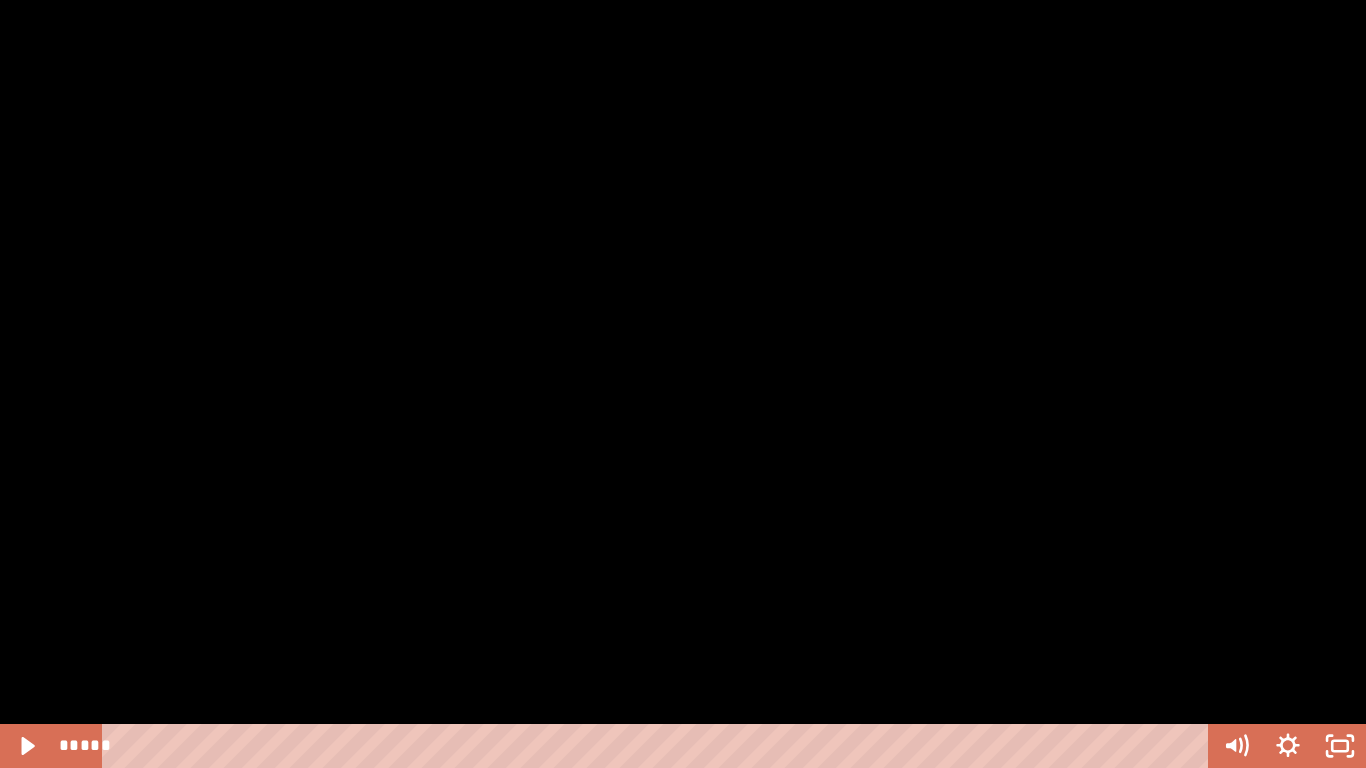click at bounding box center [683, 384] 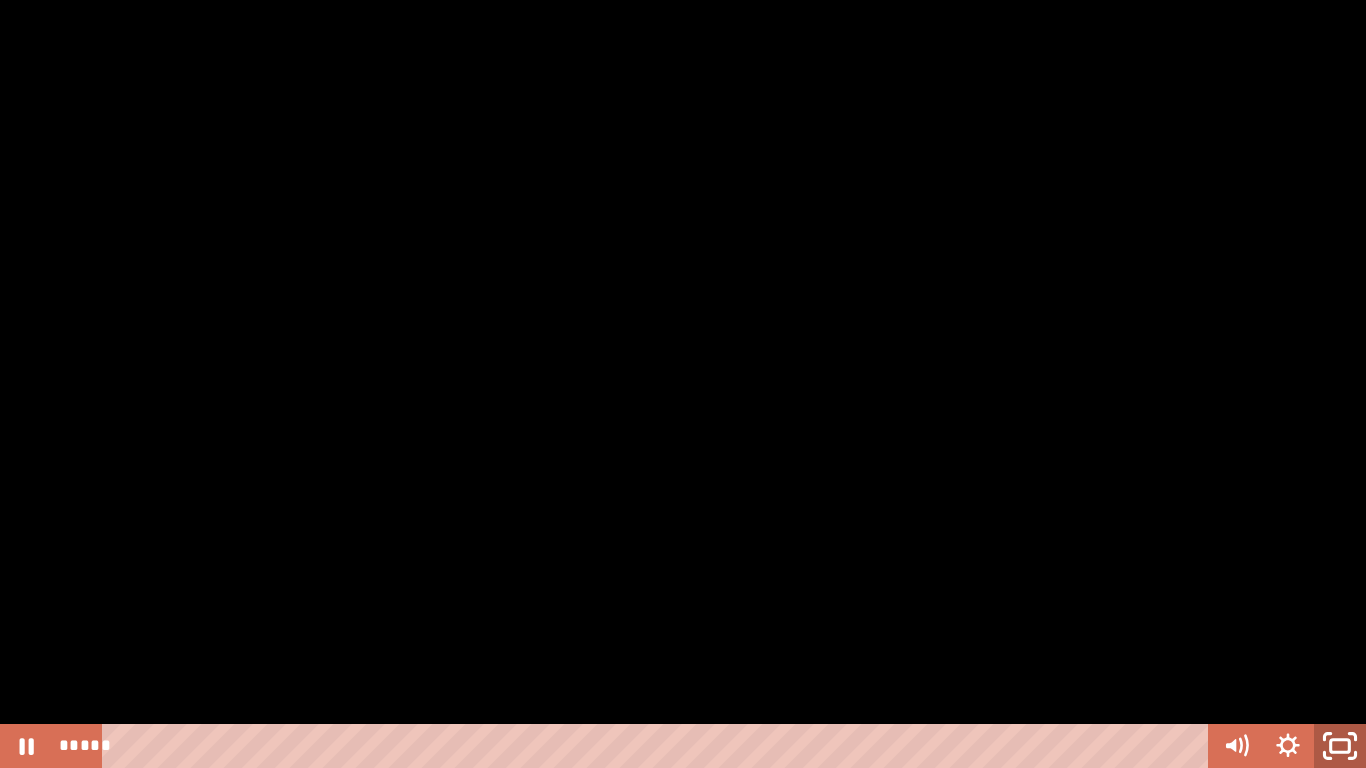 click 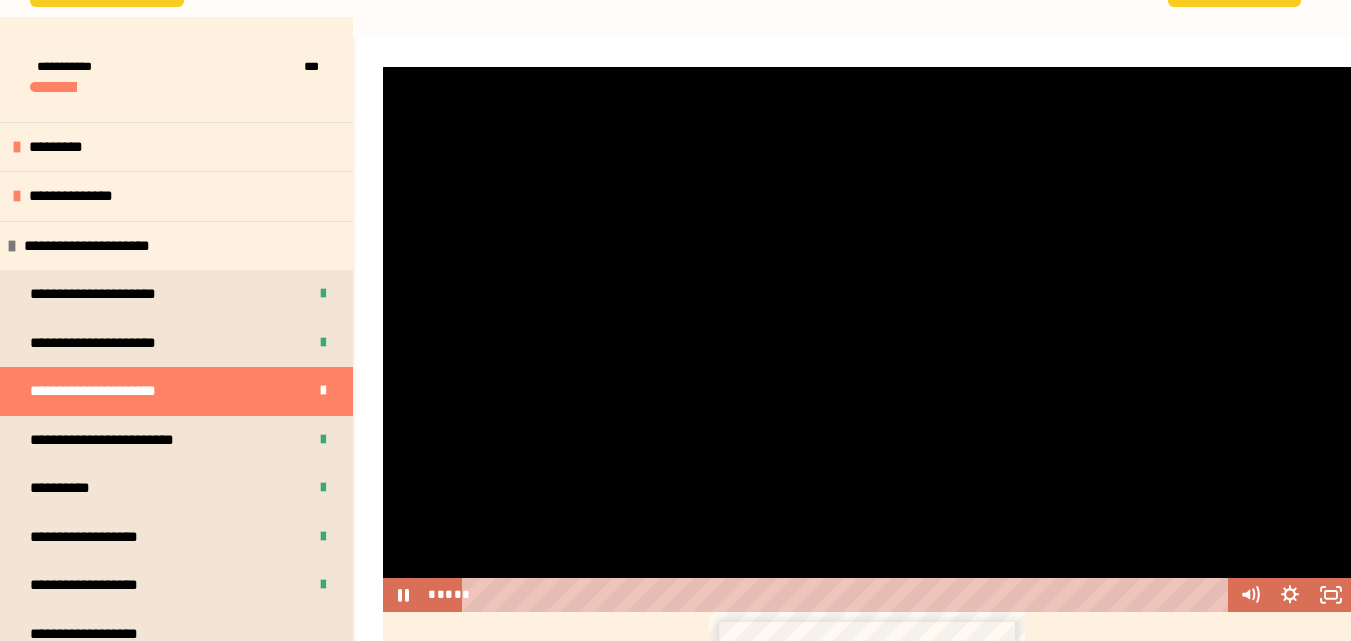 click at bounding box center (867, 339) 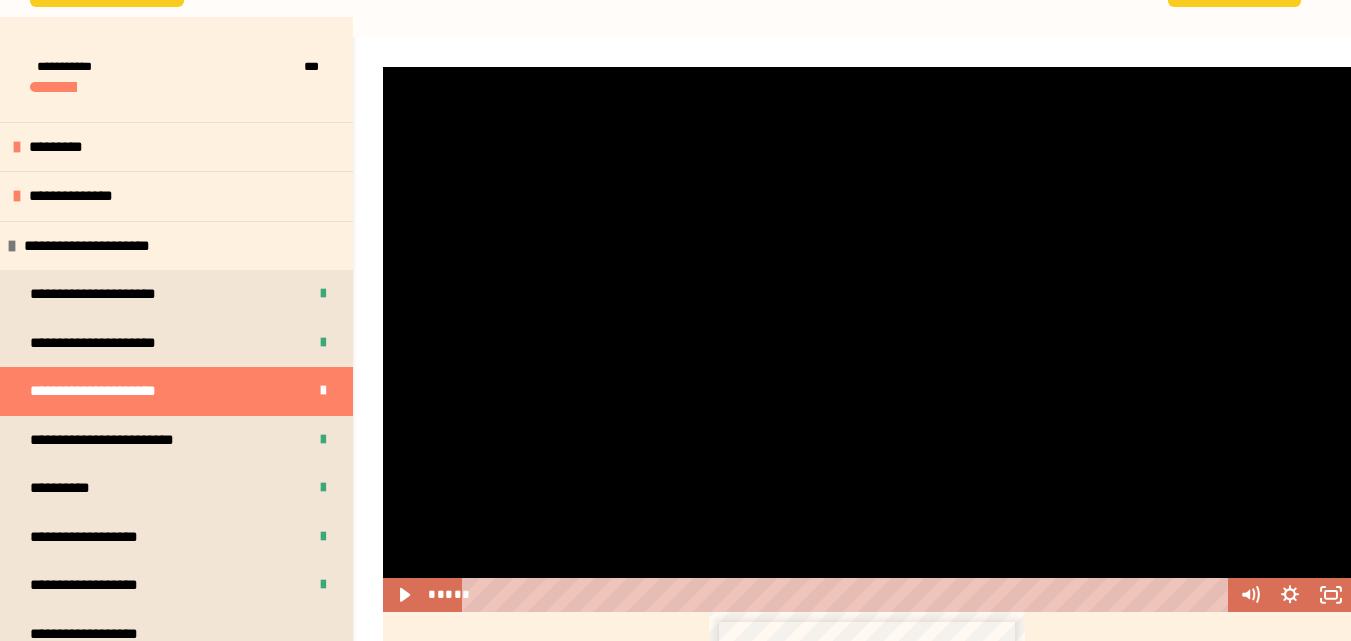 click at bounding box center [867, 339] 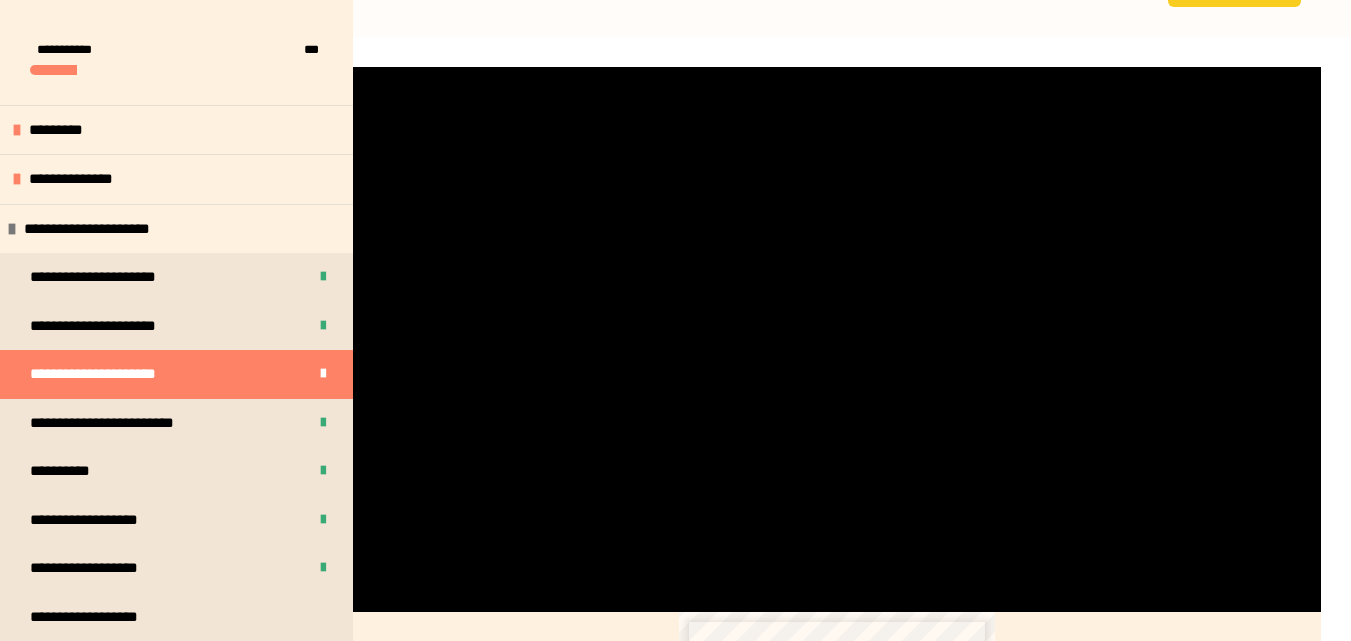 scroll, scrollTop: 820, scrollLeft: 0, axis: vertical 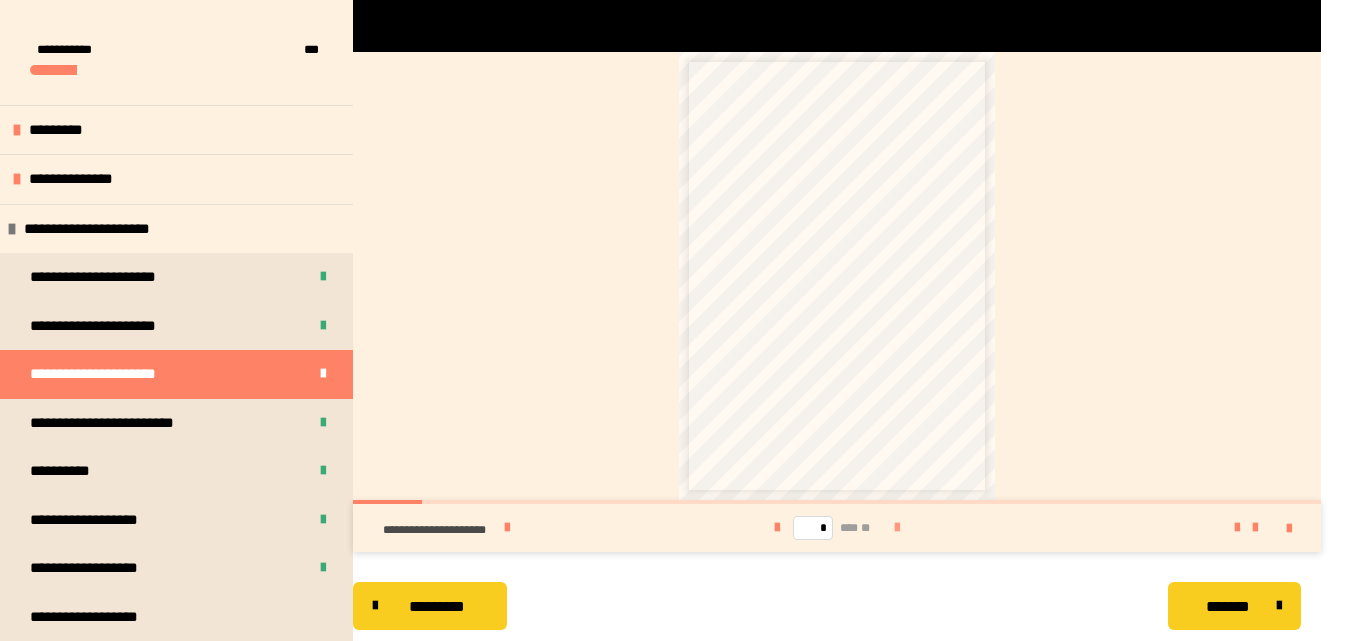 click at bounding box center [897, 528] 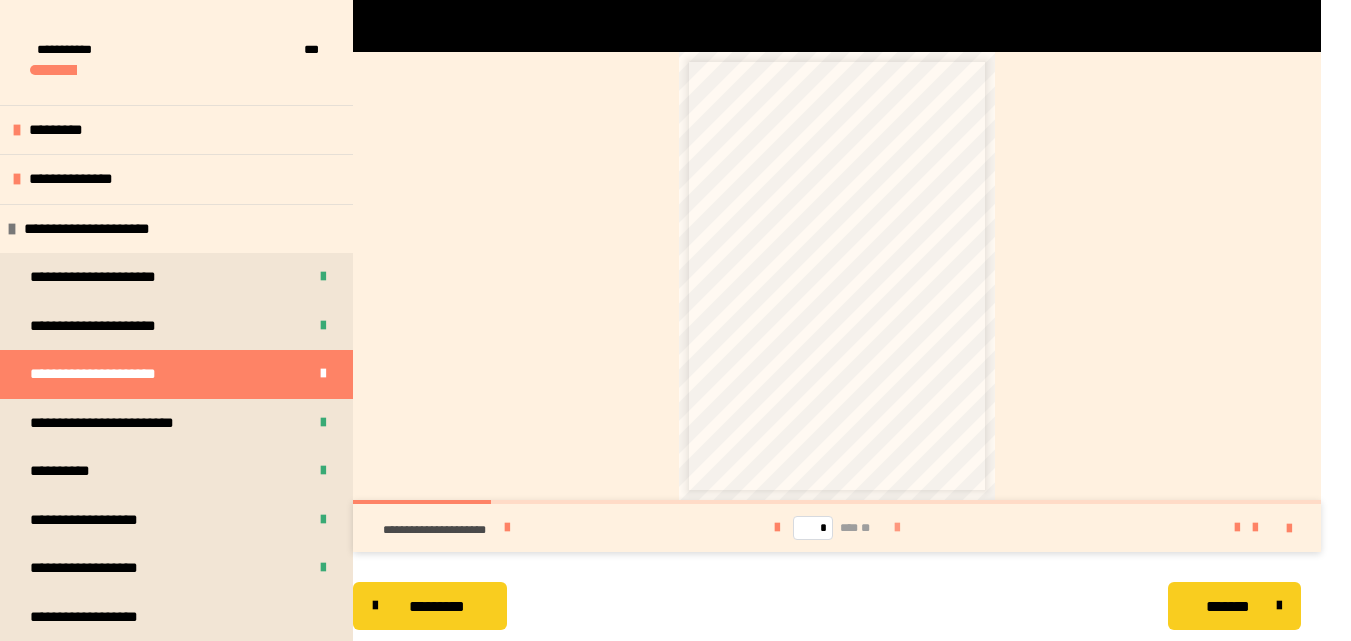 click at bounding box center [897, 528] 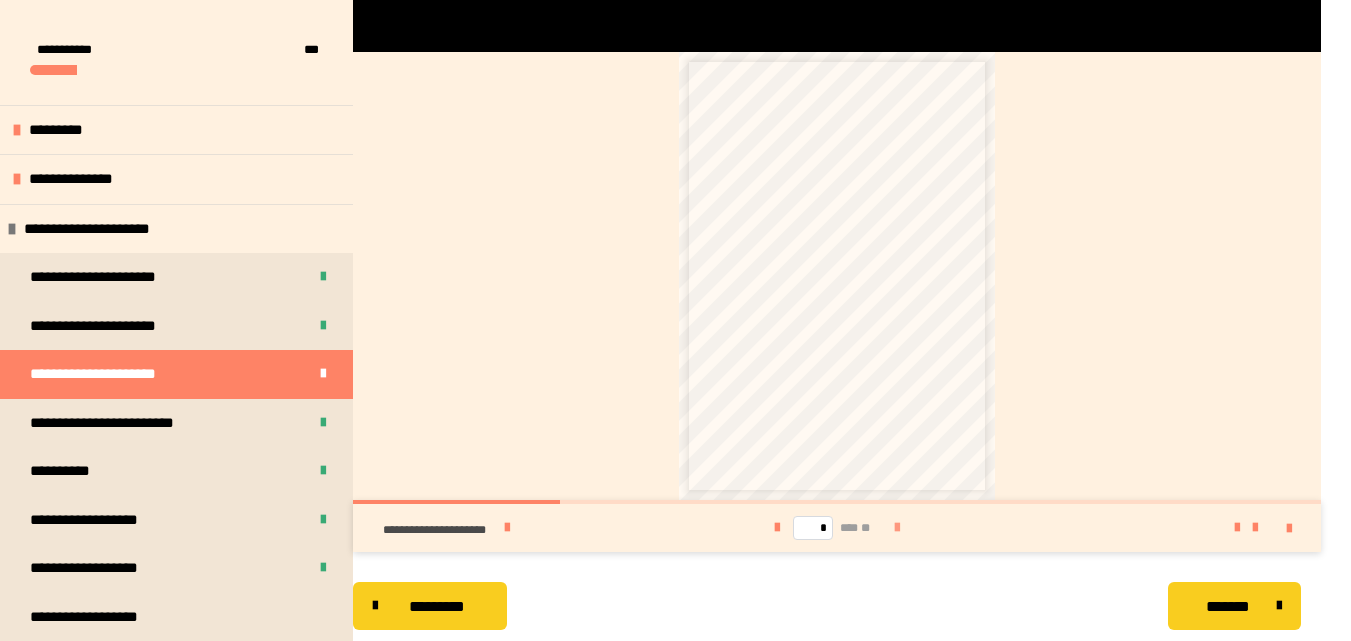 click at bounding box center (897, 528) 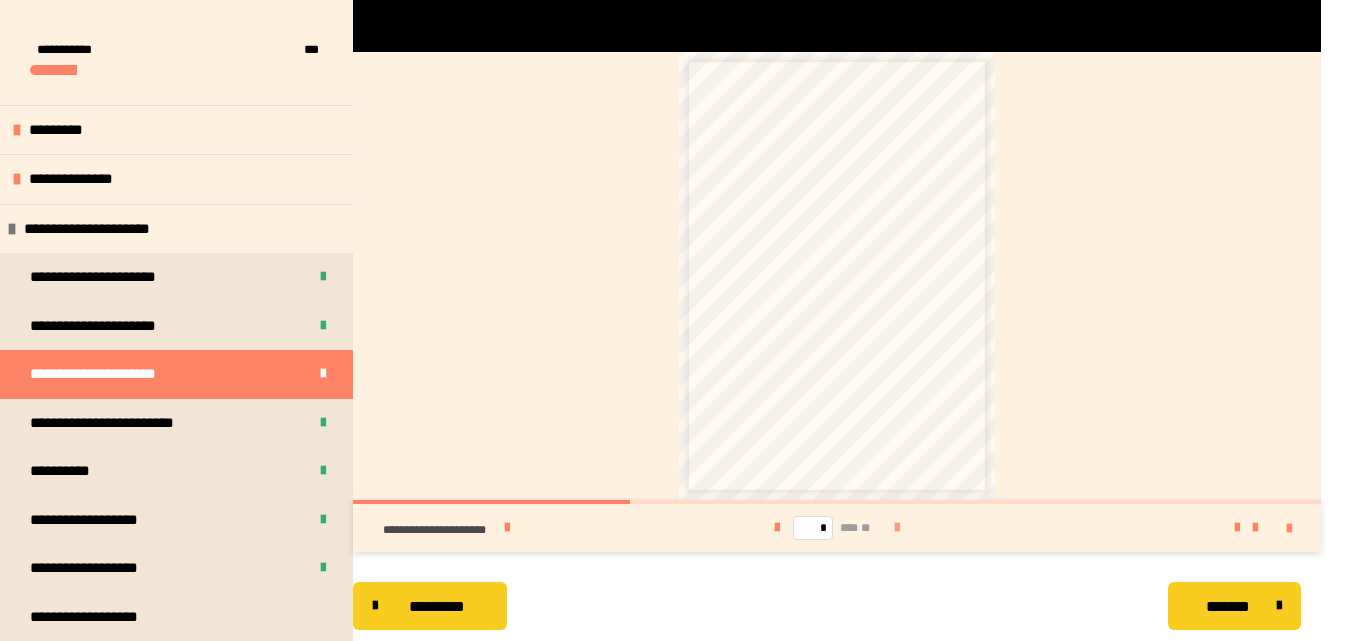 click at bounding box center [897, 528] 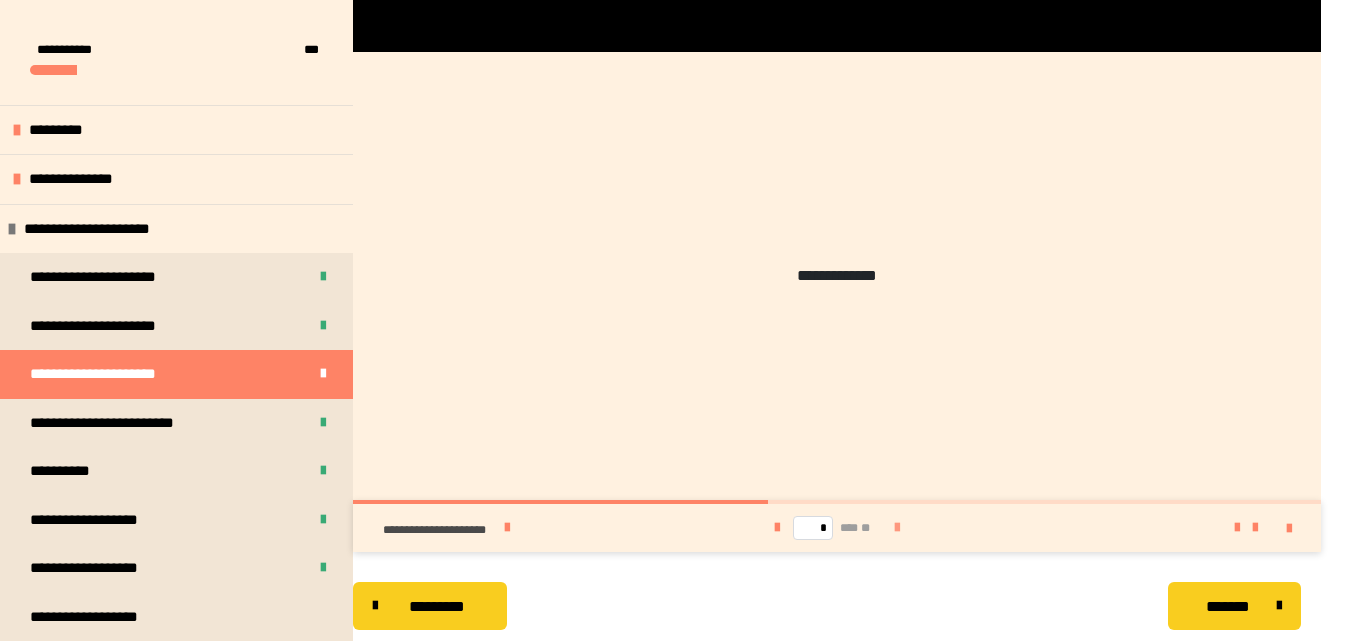 click at bounding box center [897, 528] 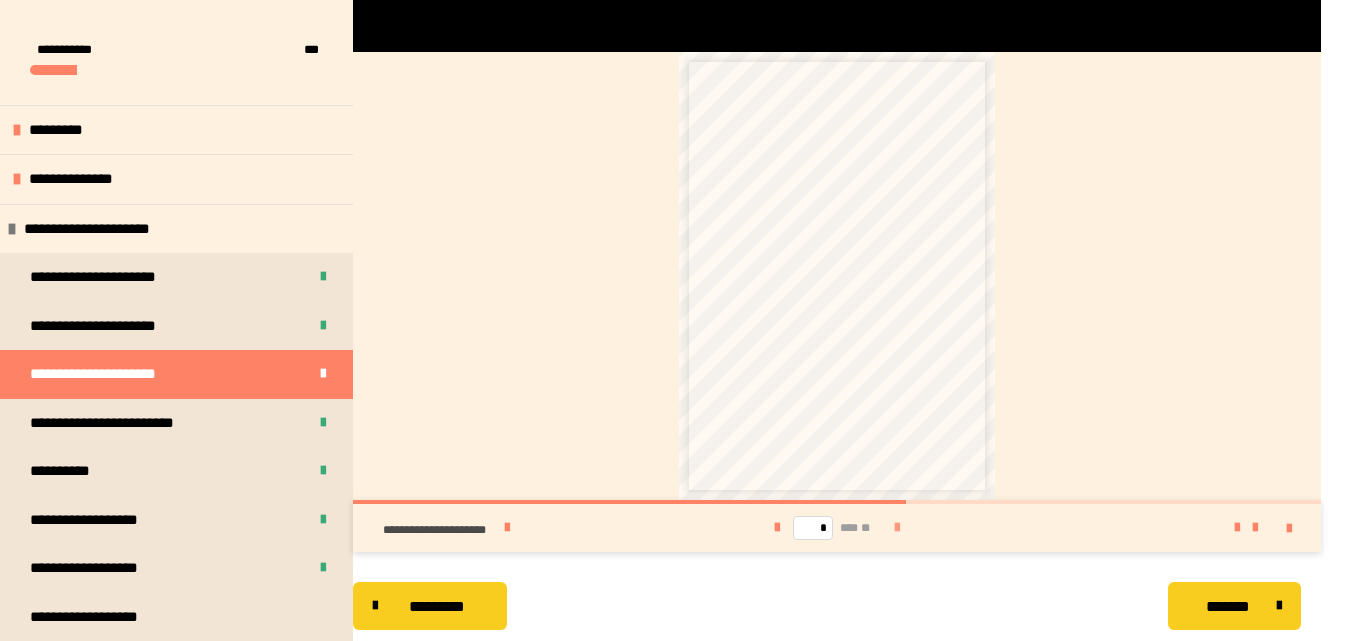 click at bounding box center (897, 528) 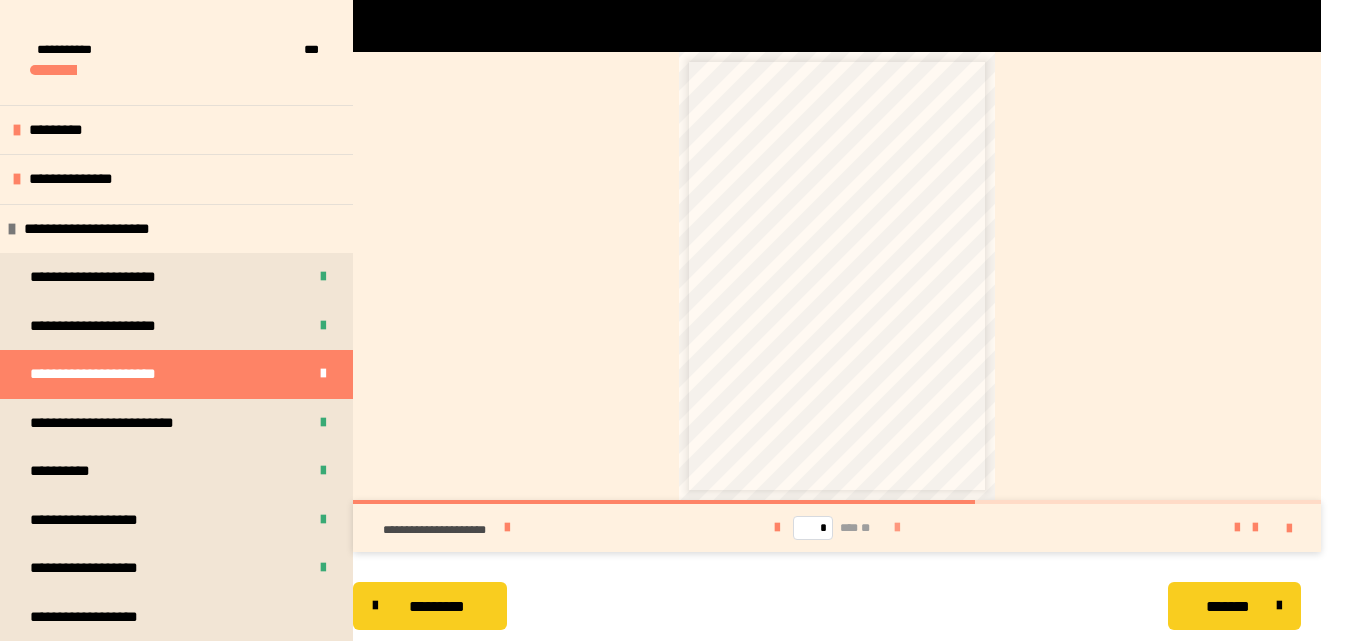 click at bounding box center (897, 528) 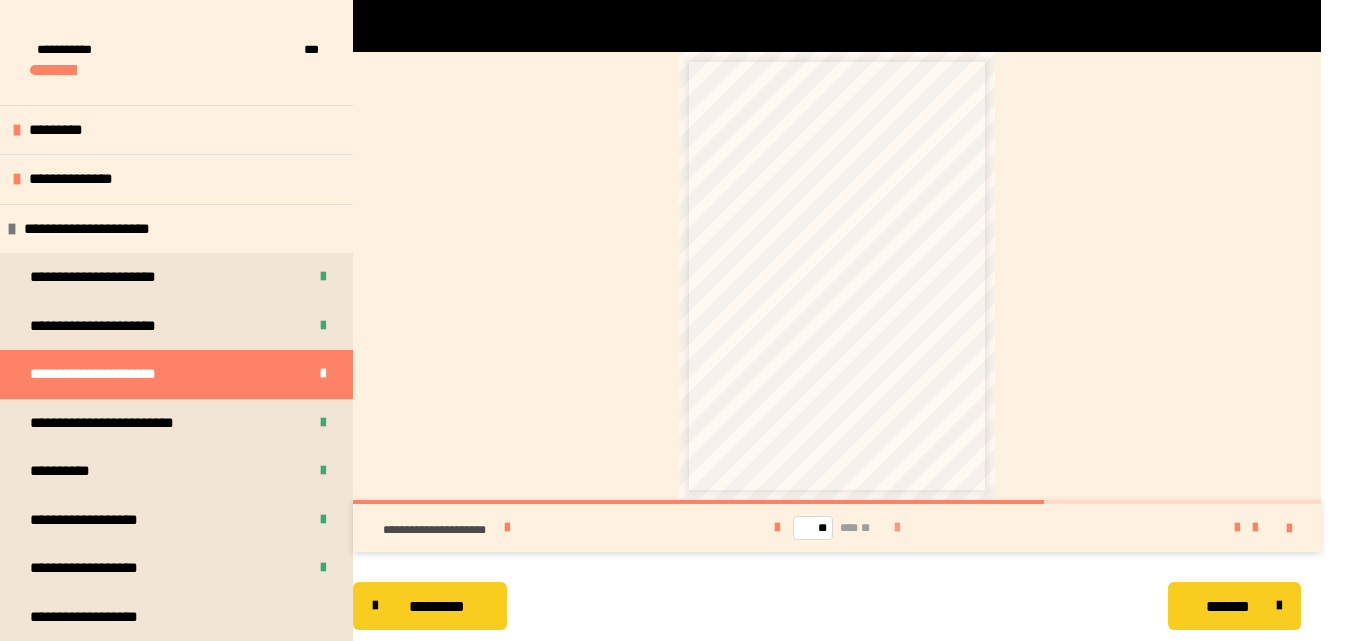 click at bounding box center (897, 528) 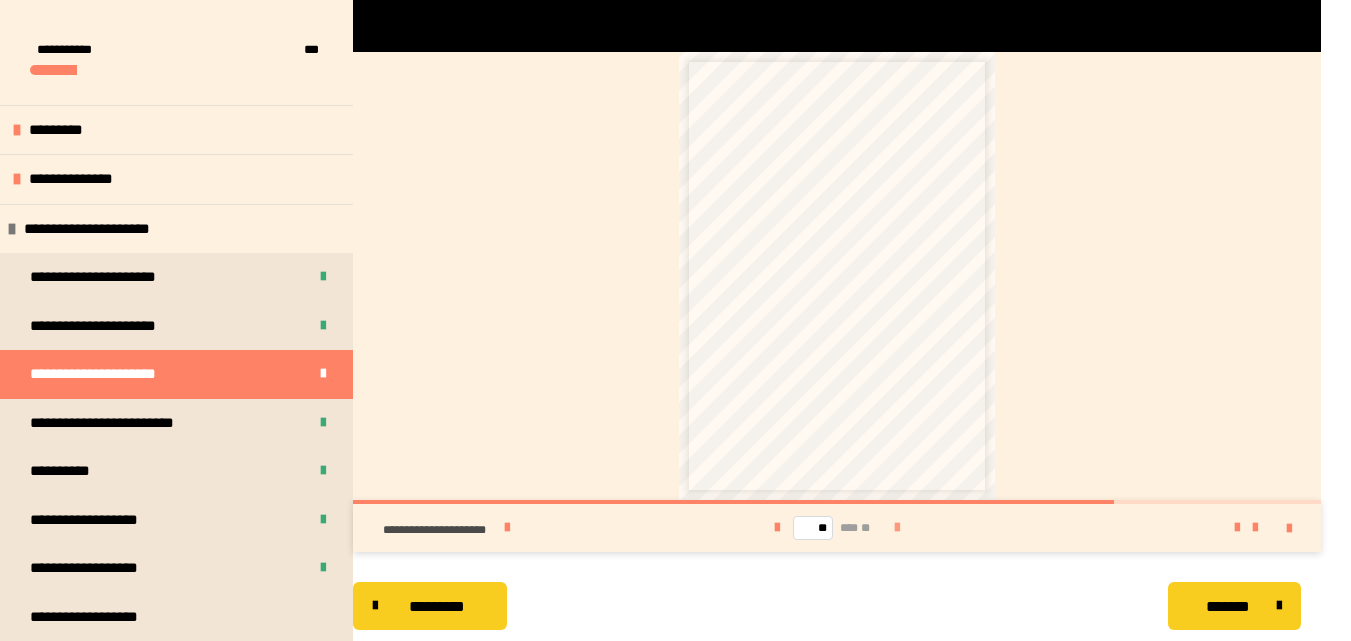 click at bounding box center (897, 528) 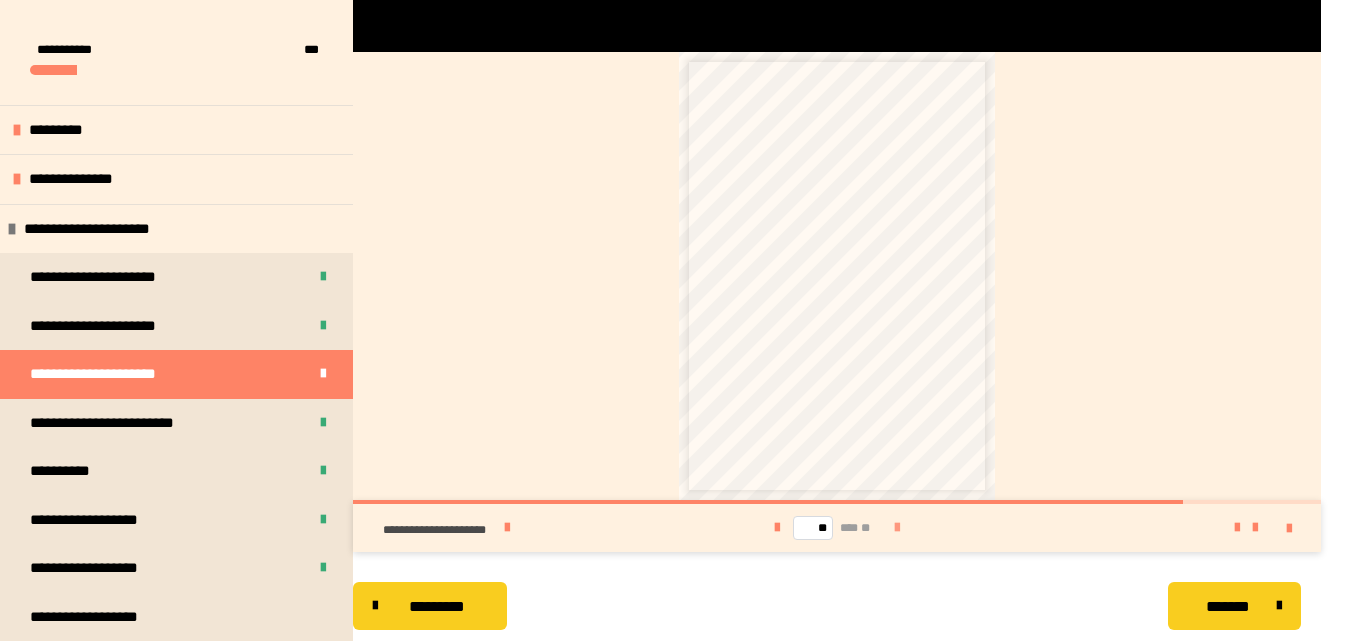 click at bounding box center [897, 528] 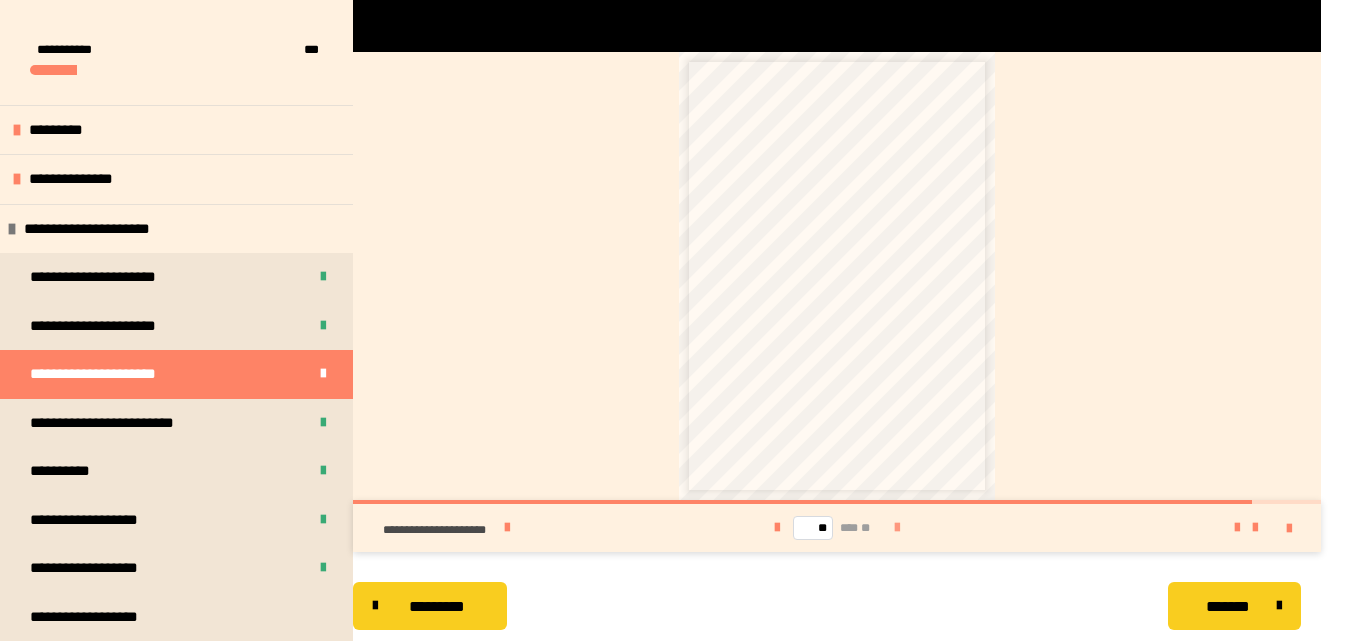 click at bounding box center [897, 528] 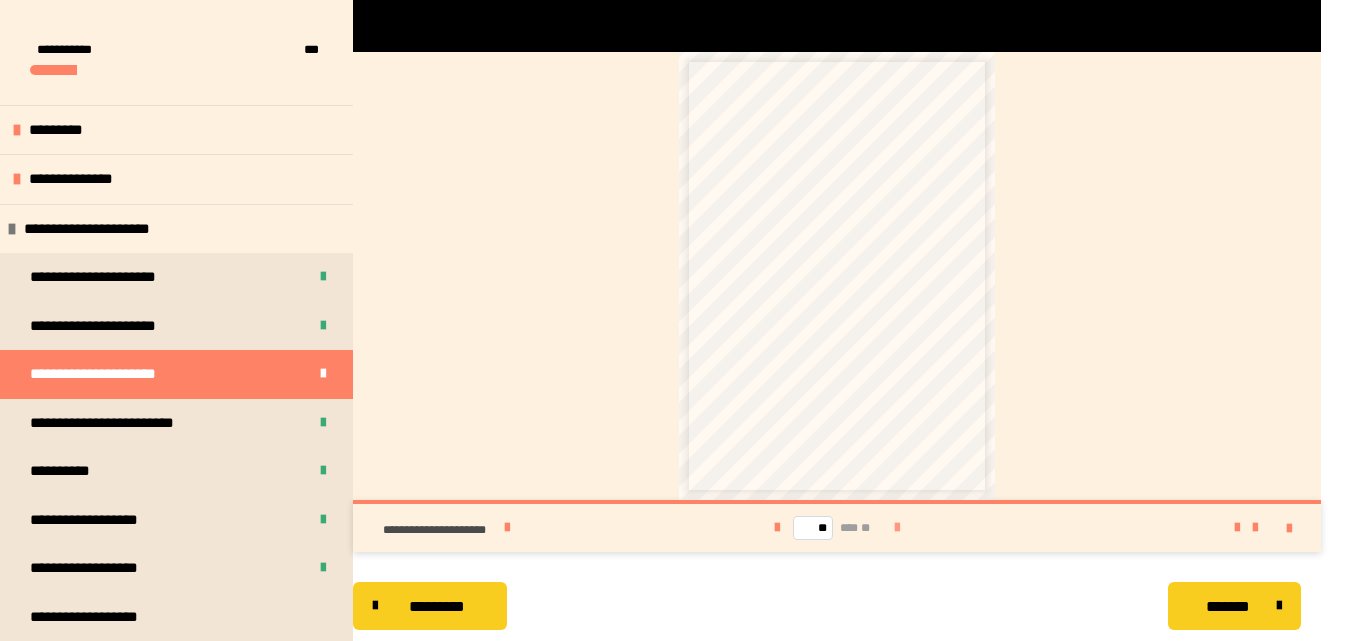 click on "* *** **" at bounding box center (837, 528) 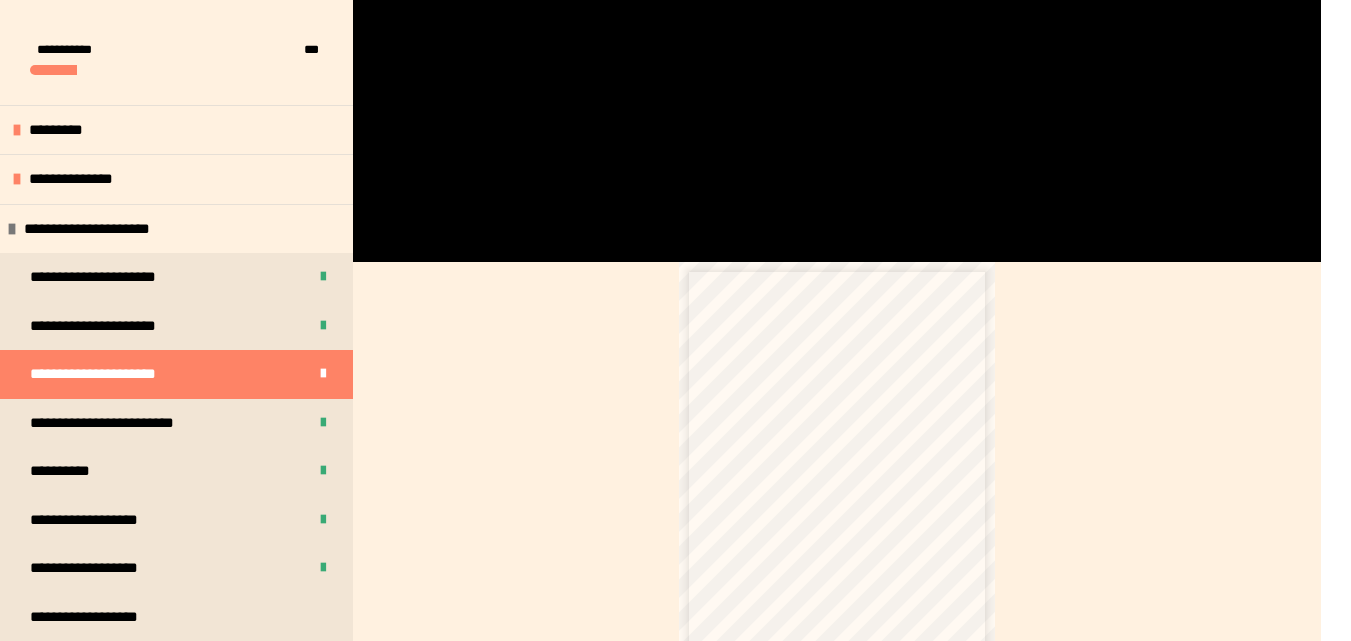scroll, scrollTop: 580, scrollLeft: 0, axis: vertical 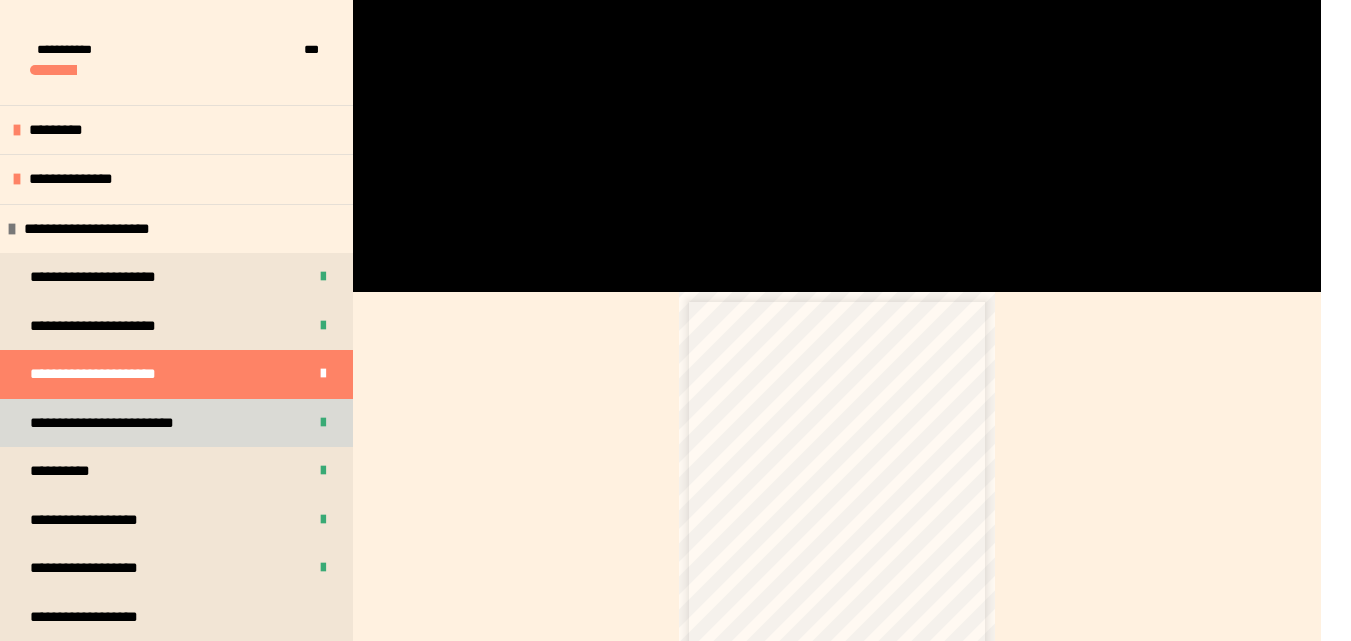 click on "**********" at bounding box center (176, 423) 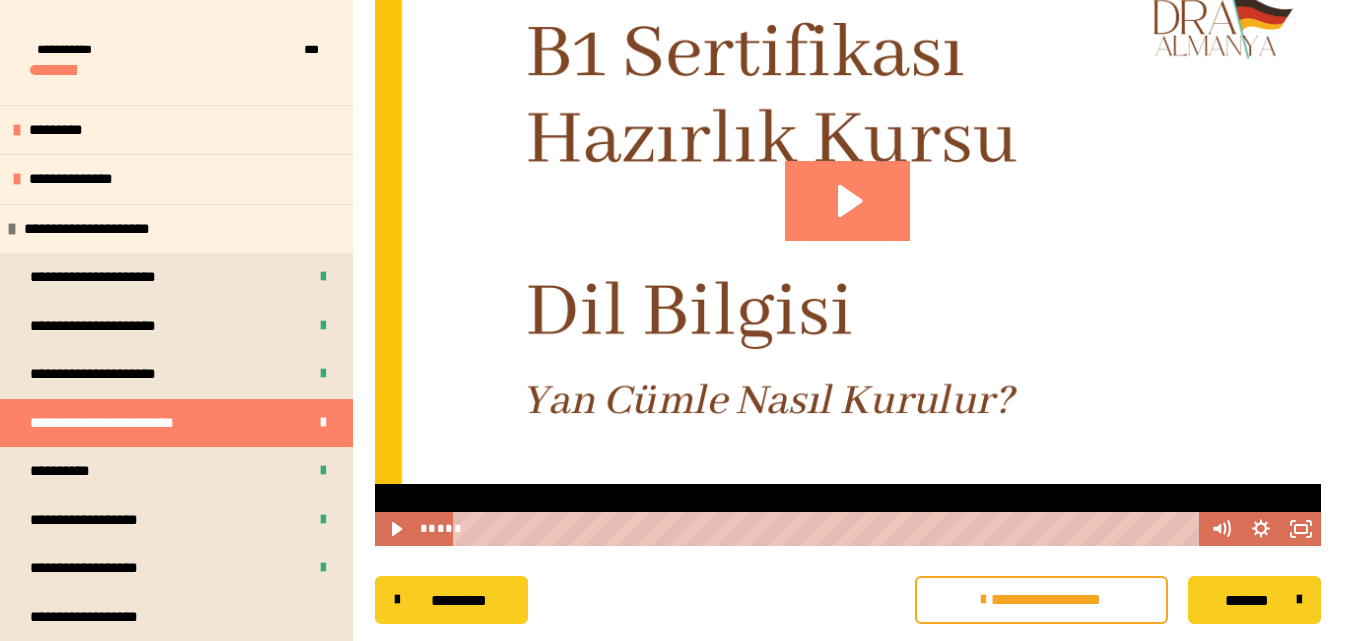 scroll, scrollTop: 447, scrollLeft: 0, axis: vertical 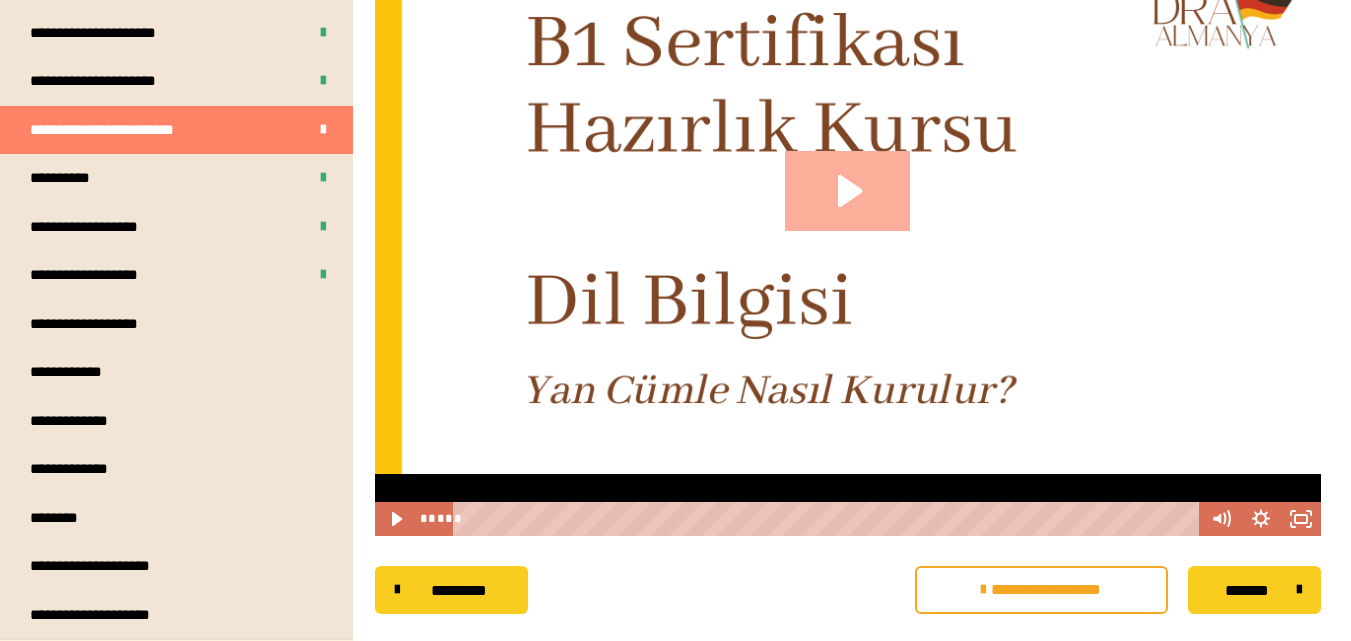 click 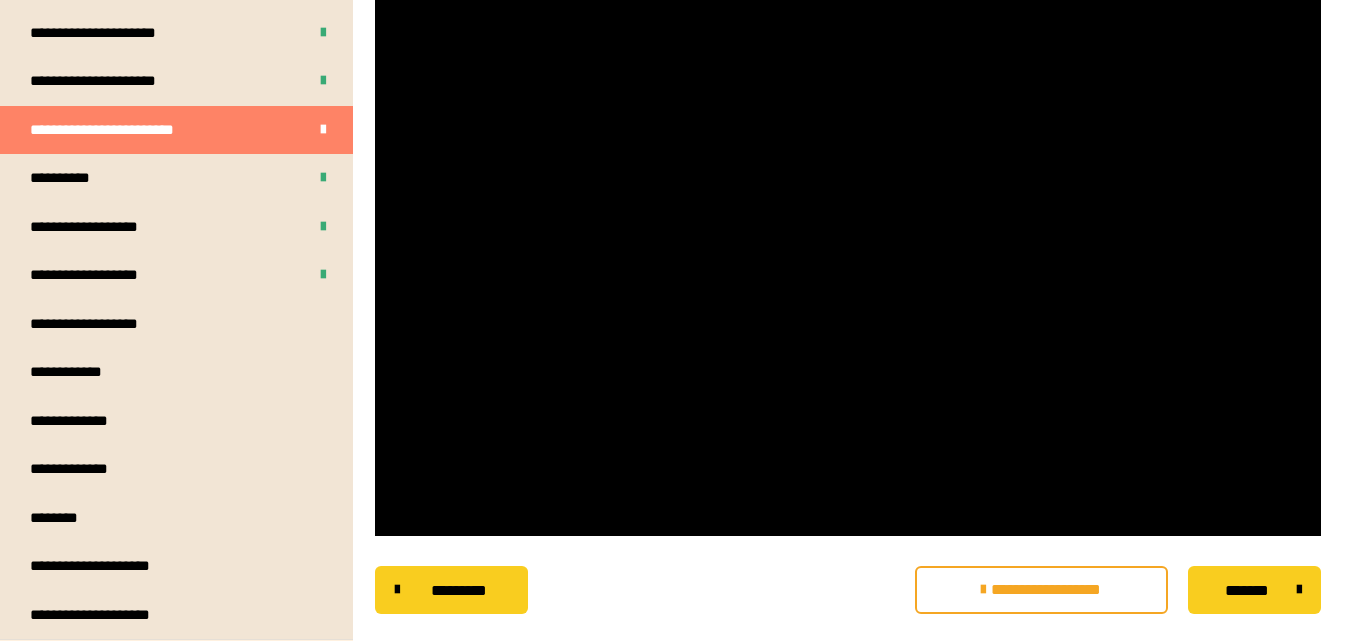 click at bounding box center [848, 208] 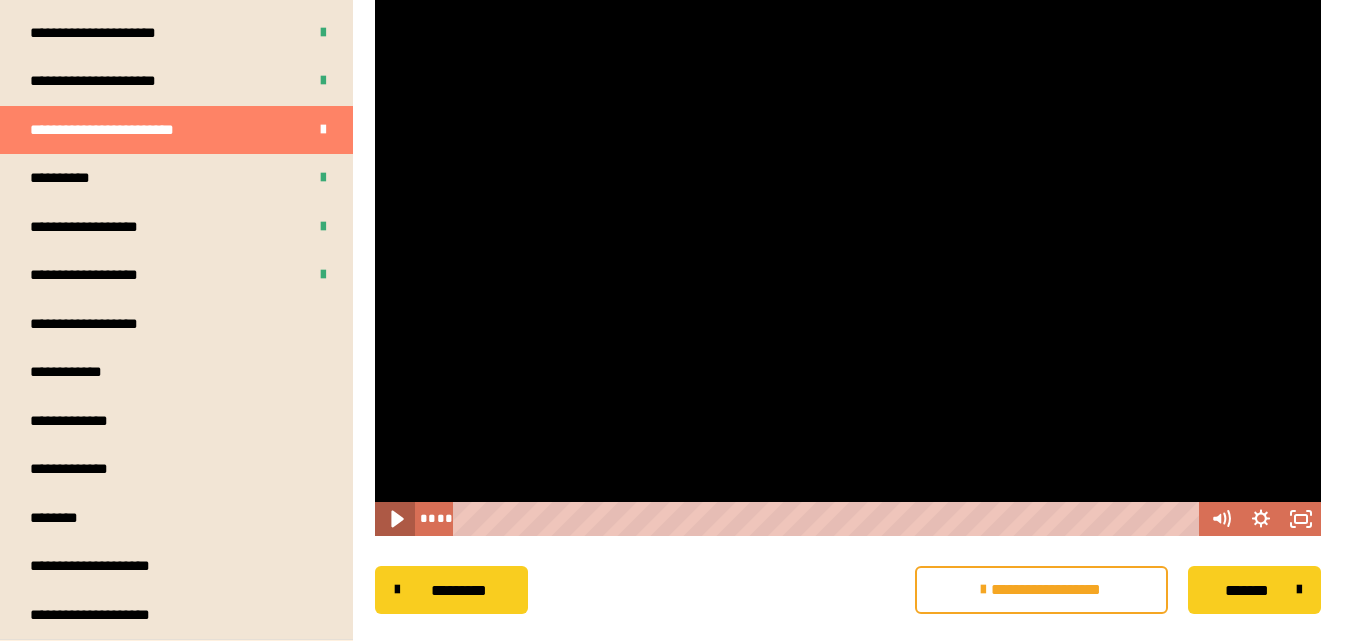 click 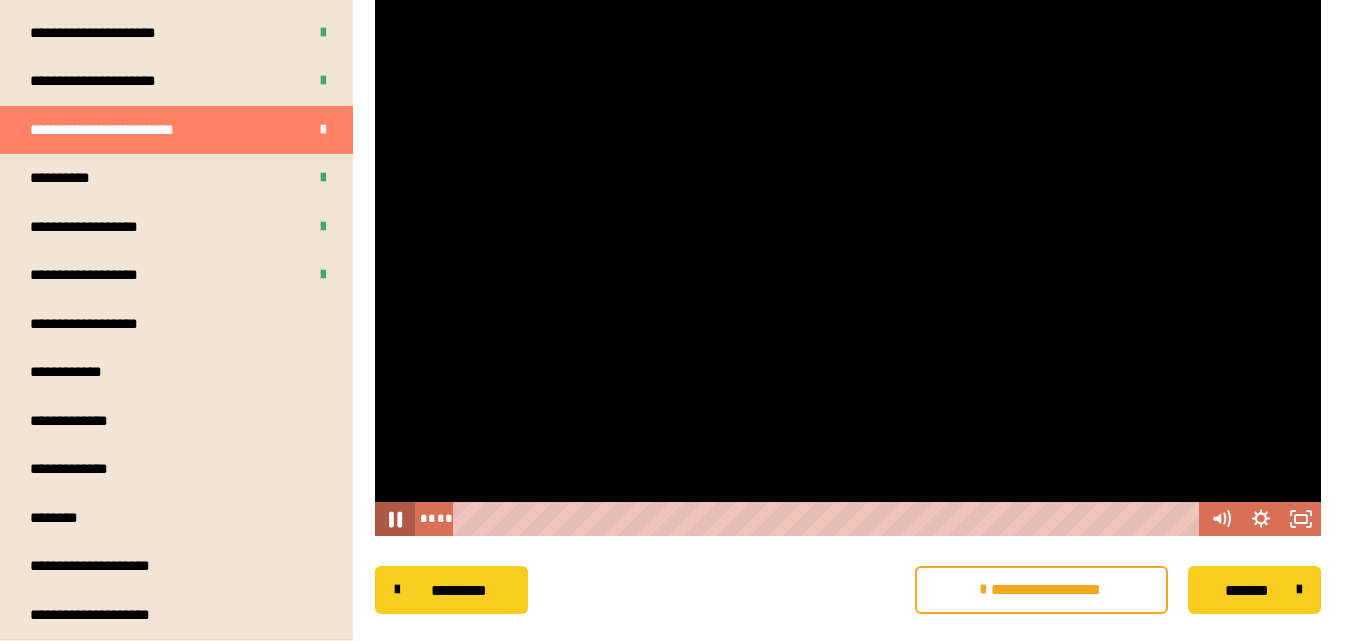 click 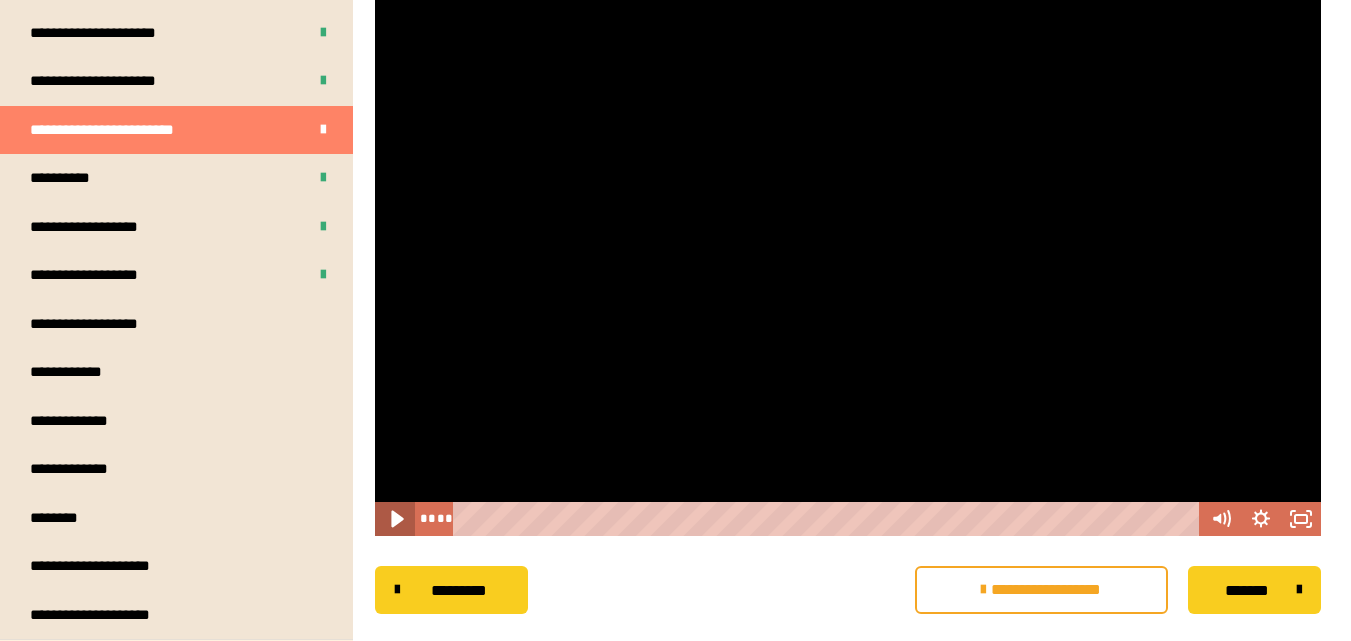 click 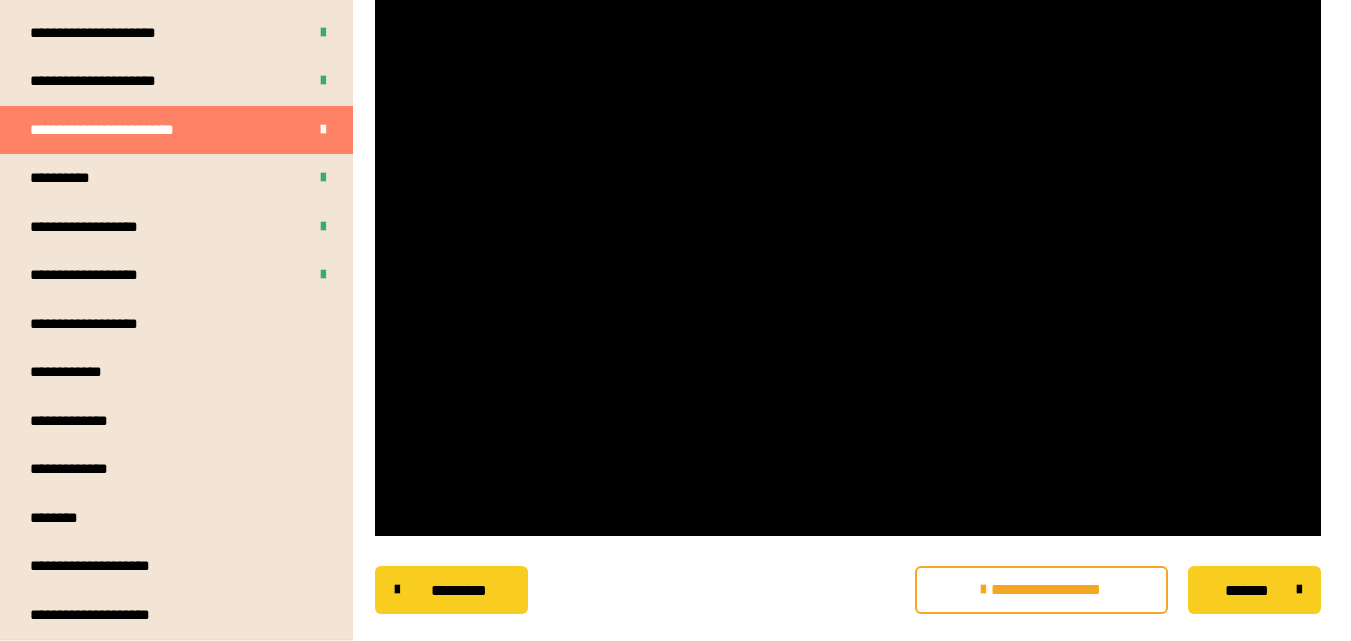 click at bounding box center (848, 208) 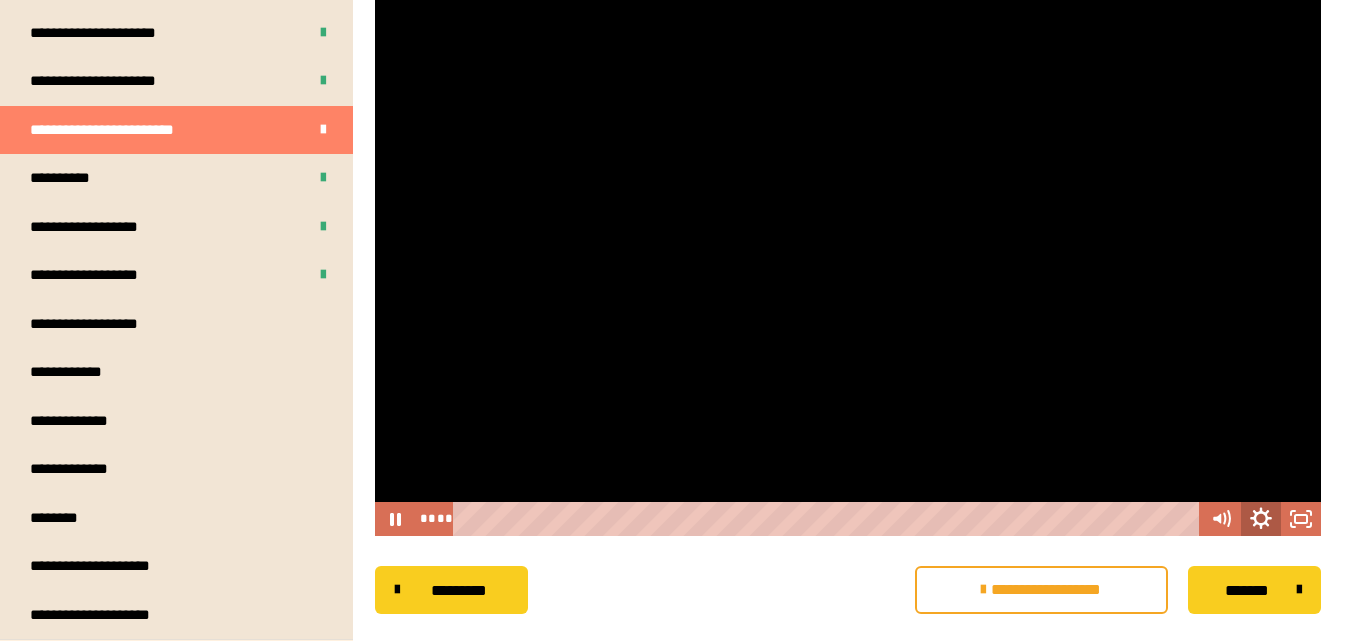 click 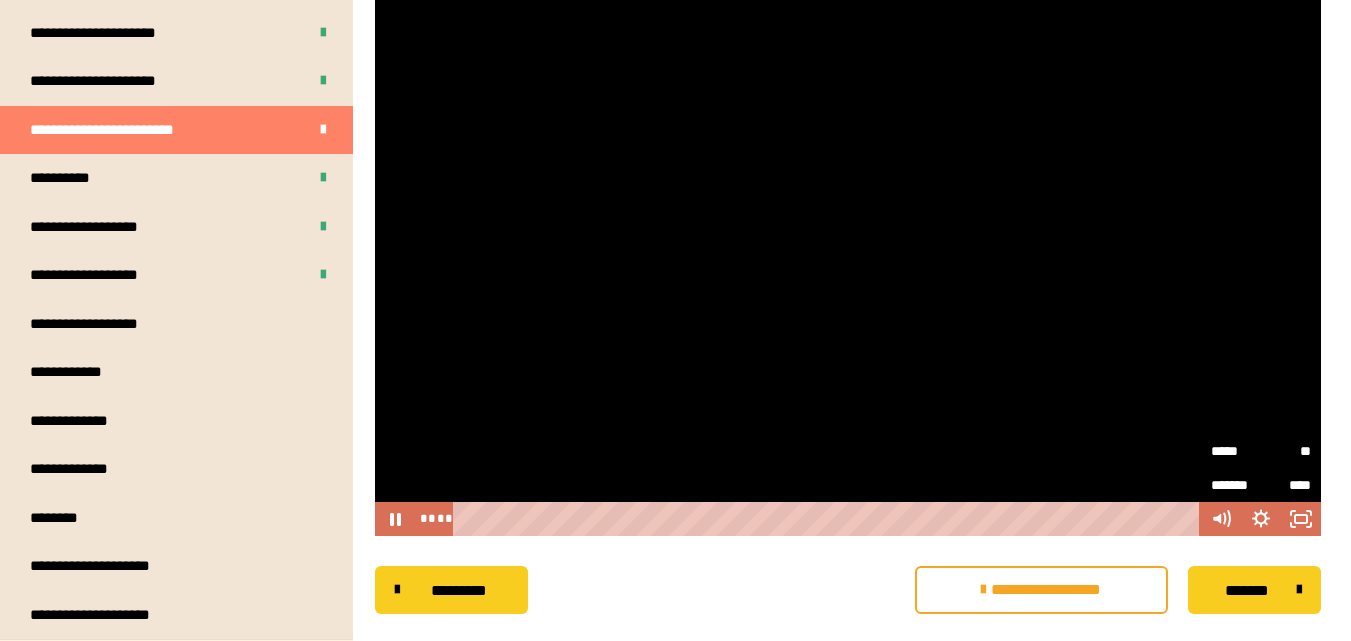 click on "**" at bounding box center [1286, 451] 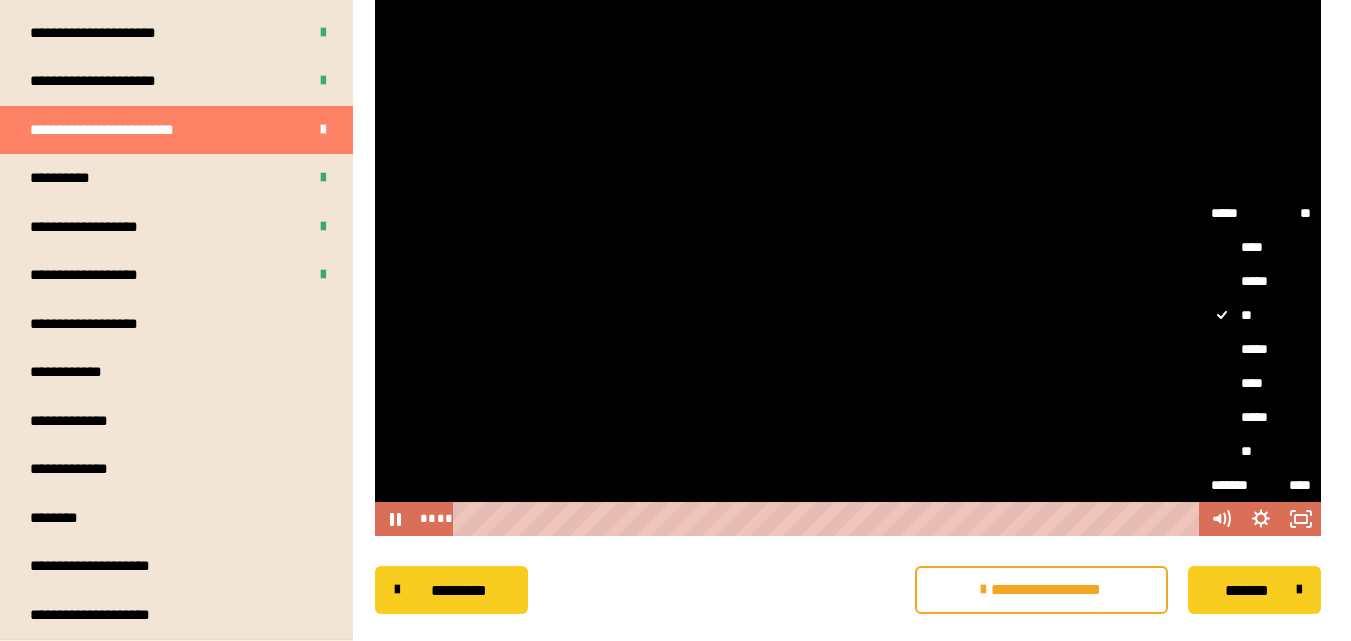 click on "*****" at bounding box center (1261, 349) 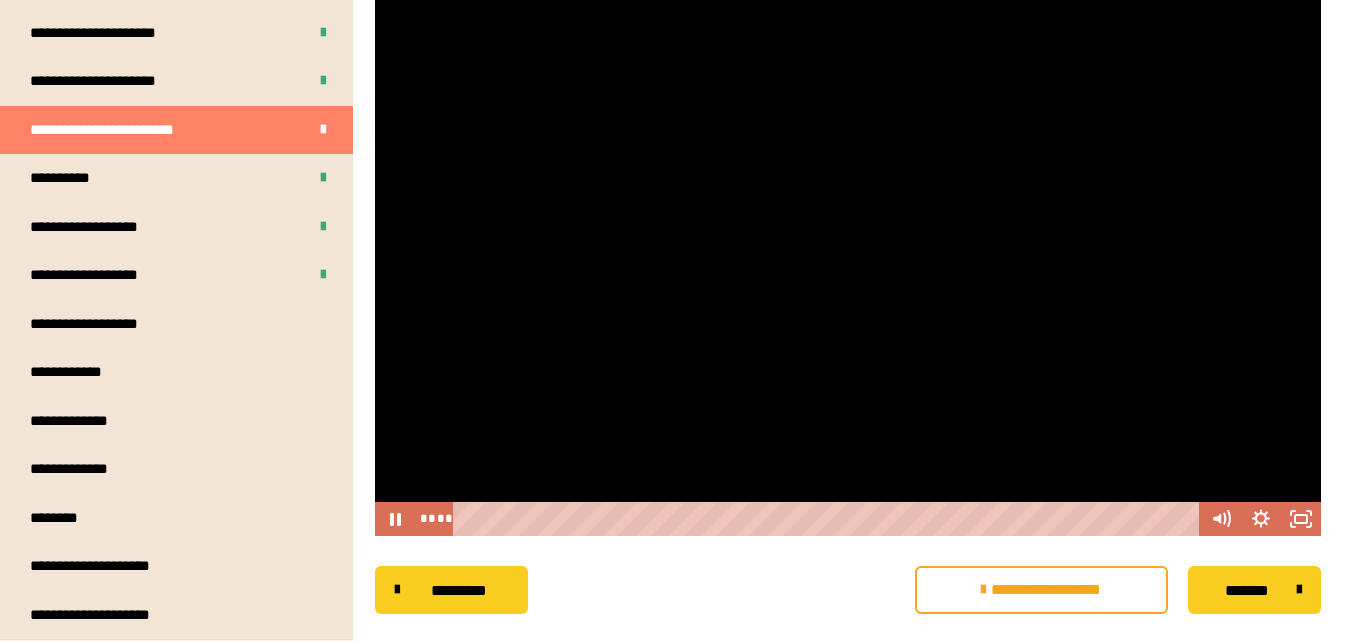 click at bounding box center [848, 208] 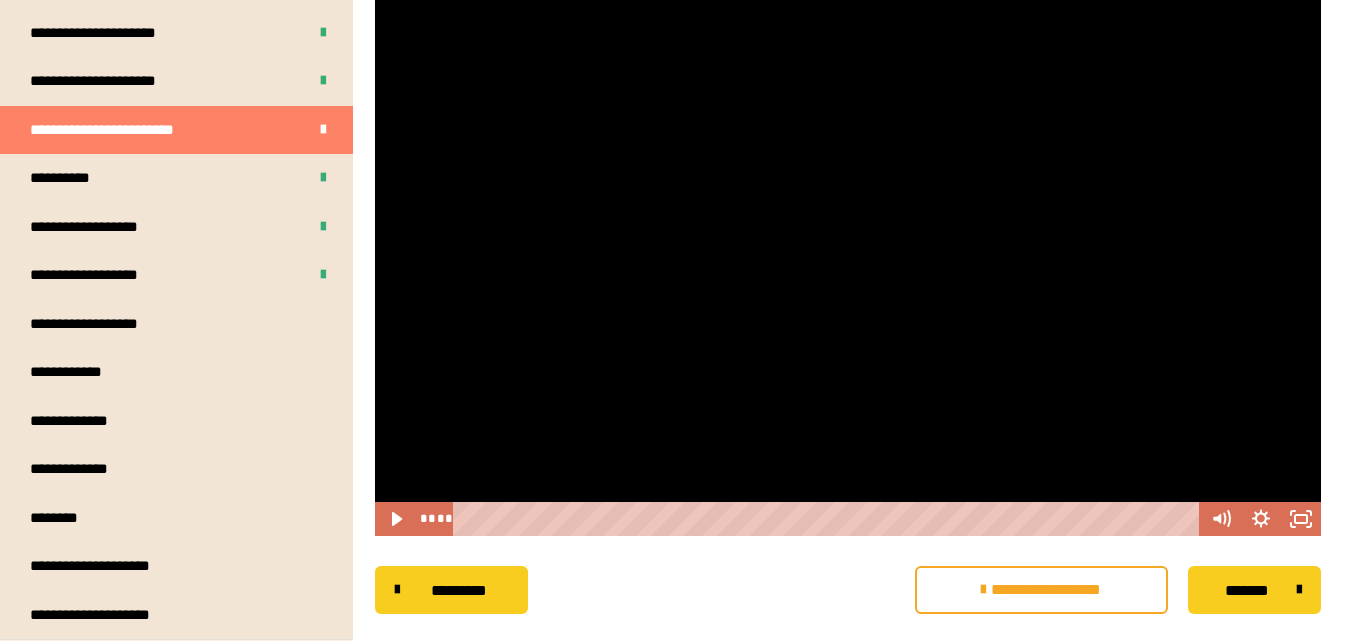 click at bounding box center [848, 208] 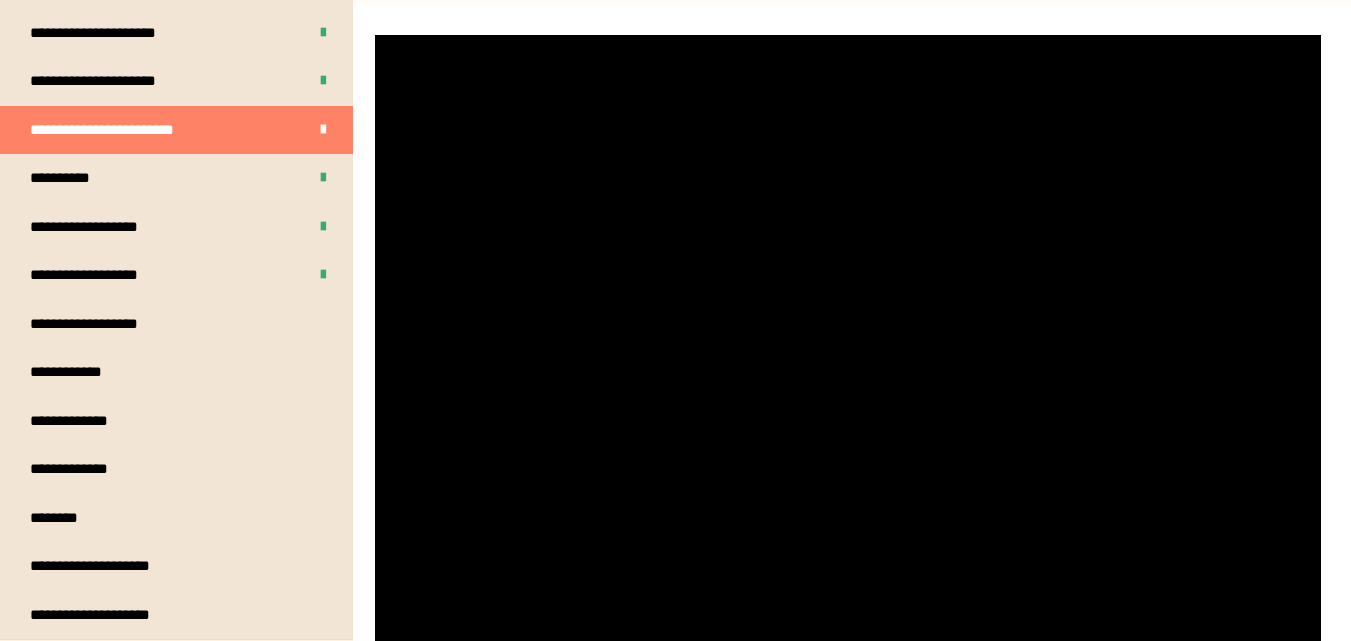 scroll, scrollTop: 287, scrollLeft: 0, axis: vertical 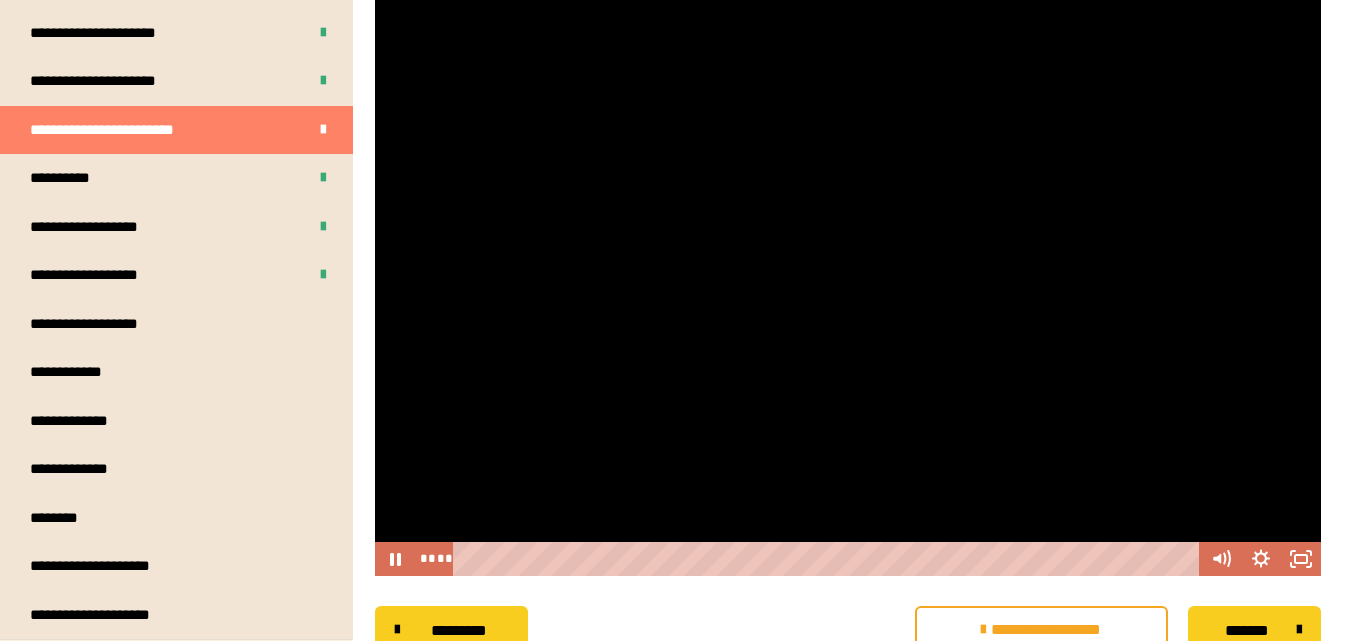 click at bounding box center (848, 248) 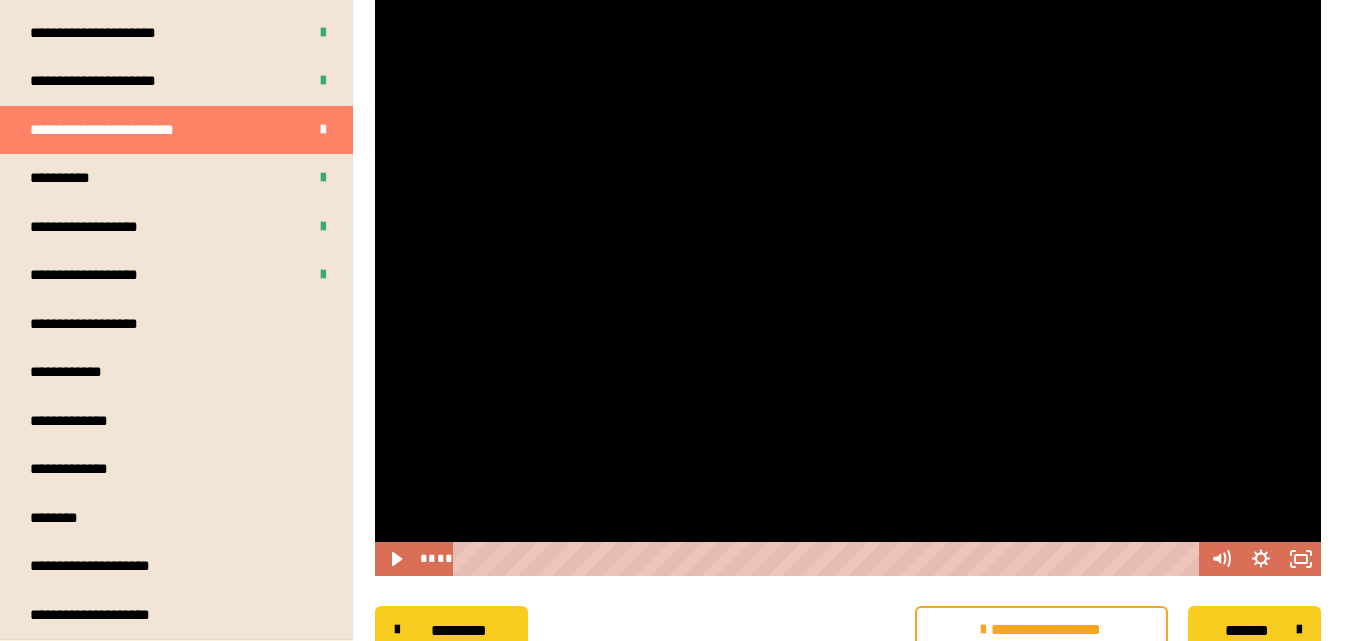 click at bounding box center (848, 248) 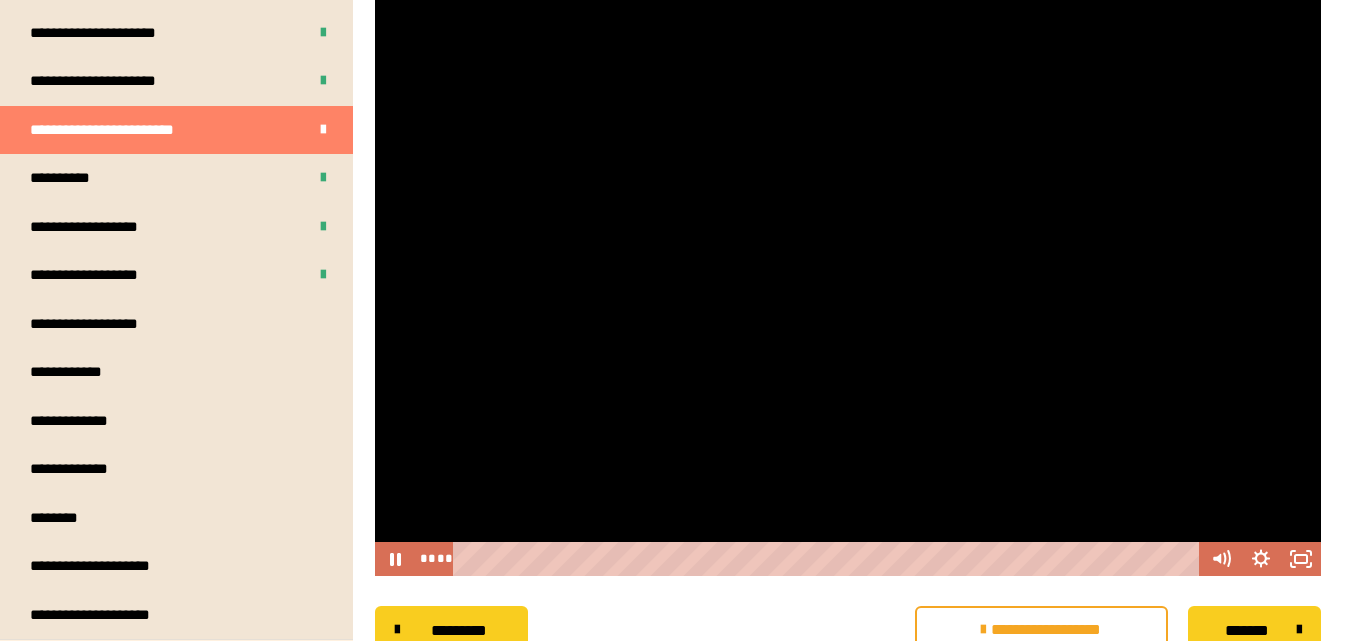 click at bounding box center (848, 248) 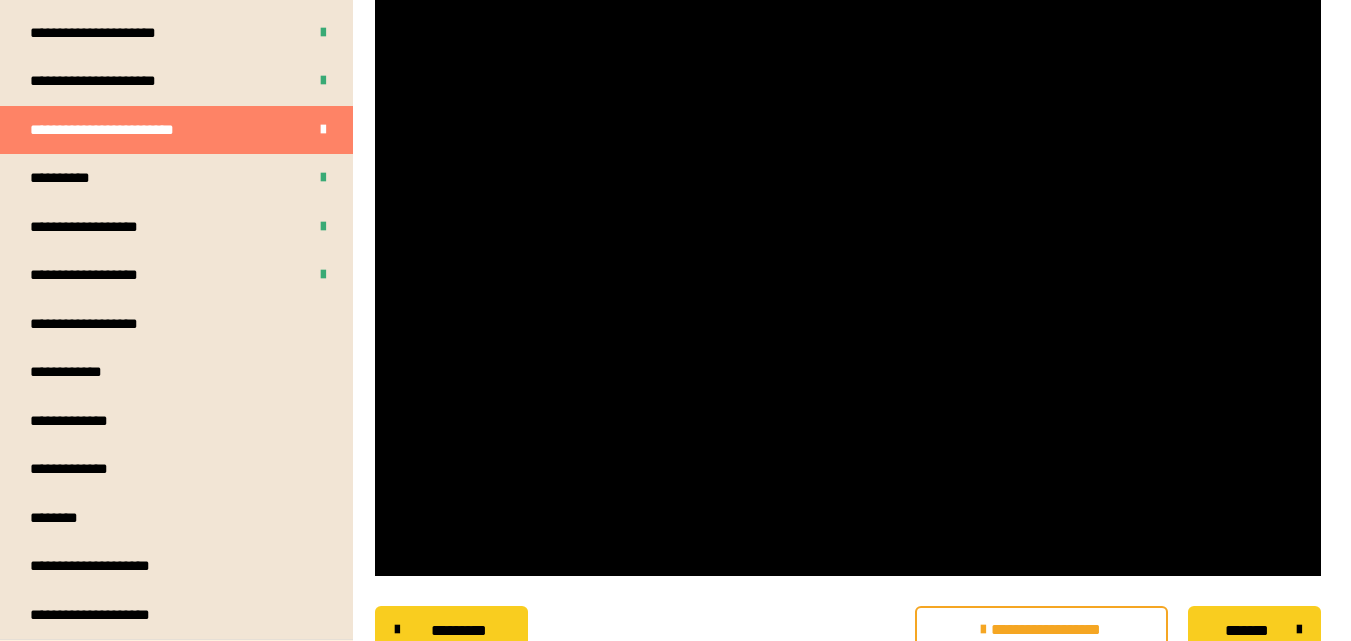 click at bounding box center (848, 248) 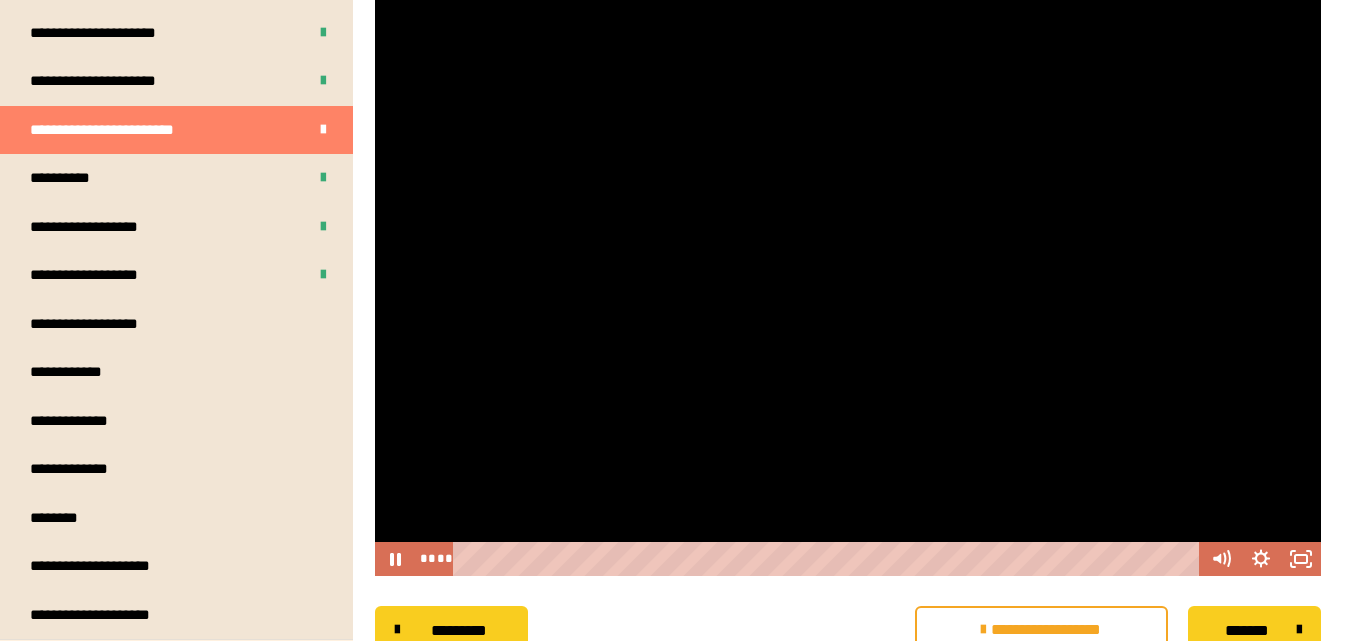 click at bounding box center (848, 248) 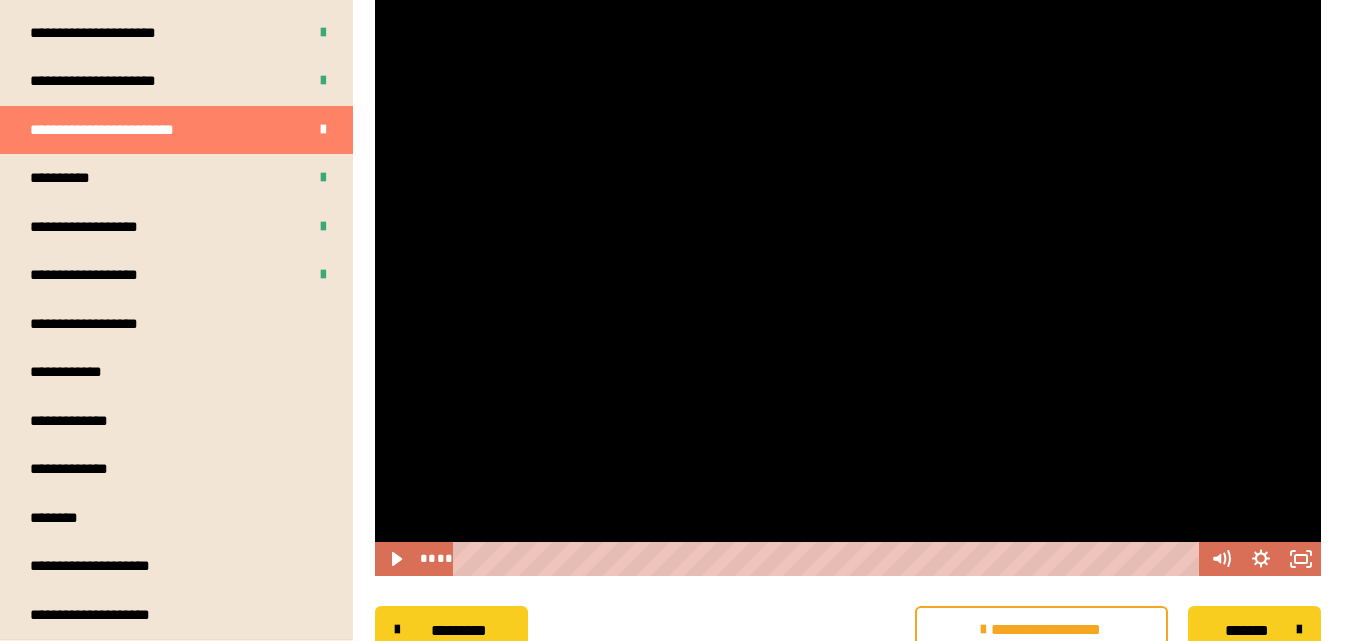click at bounding box center [848, 248] 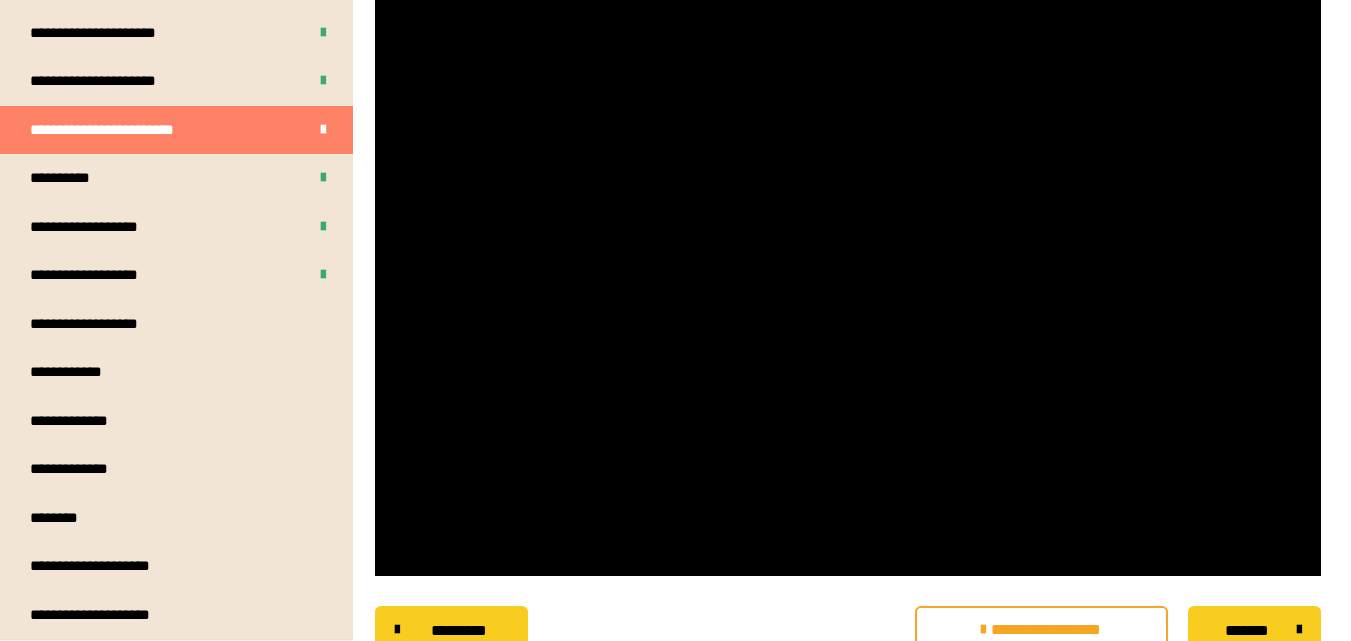 click at bounding box center [848, 248] 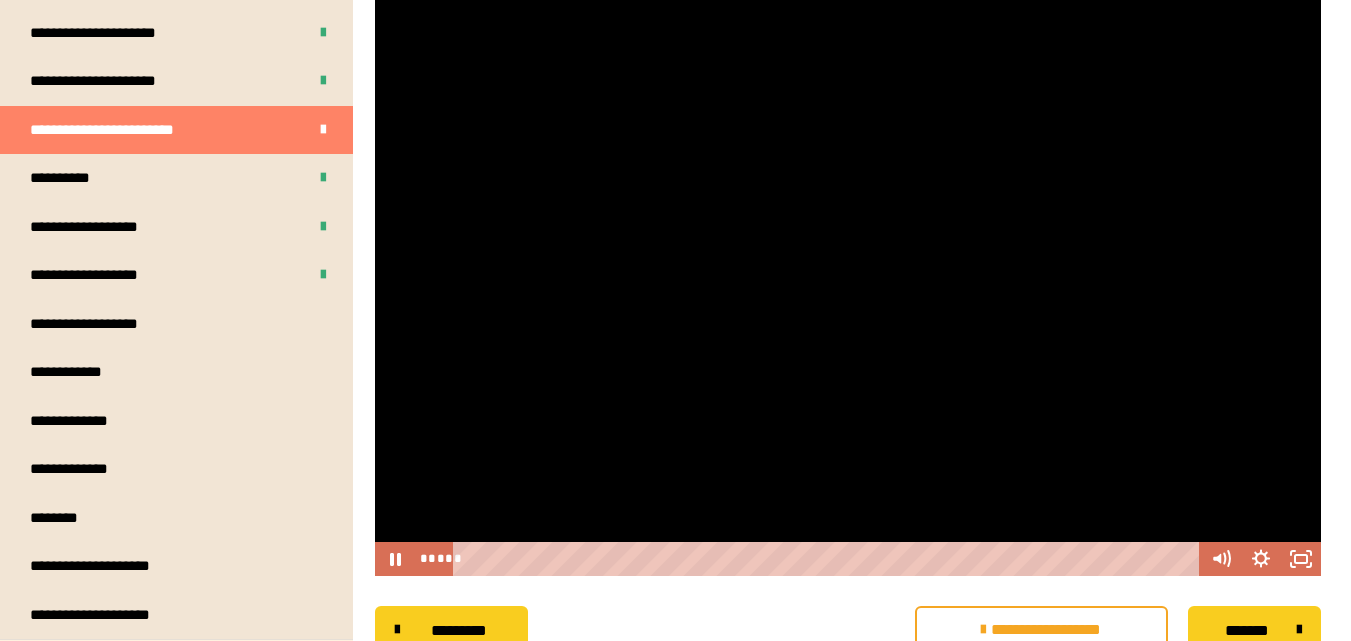 click at bounding box center (848, 248) 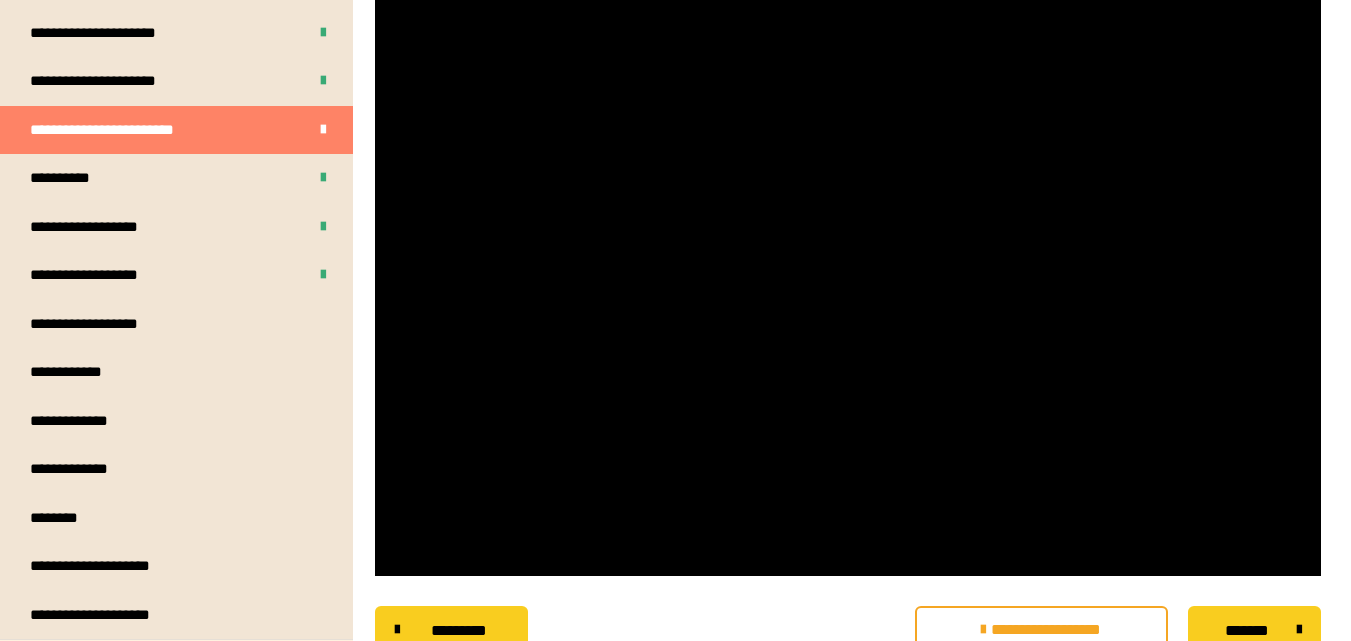 click at bounding box center (848, 248) 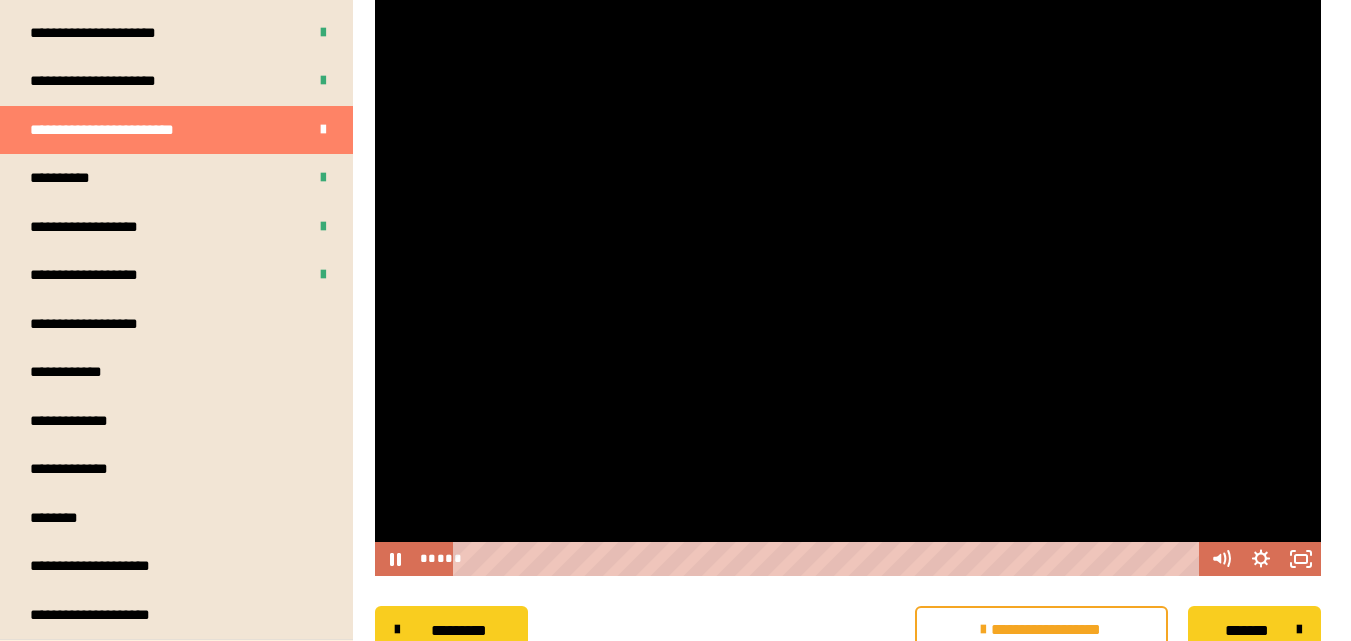 click at bounding box center (848, 248) 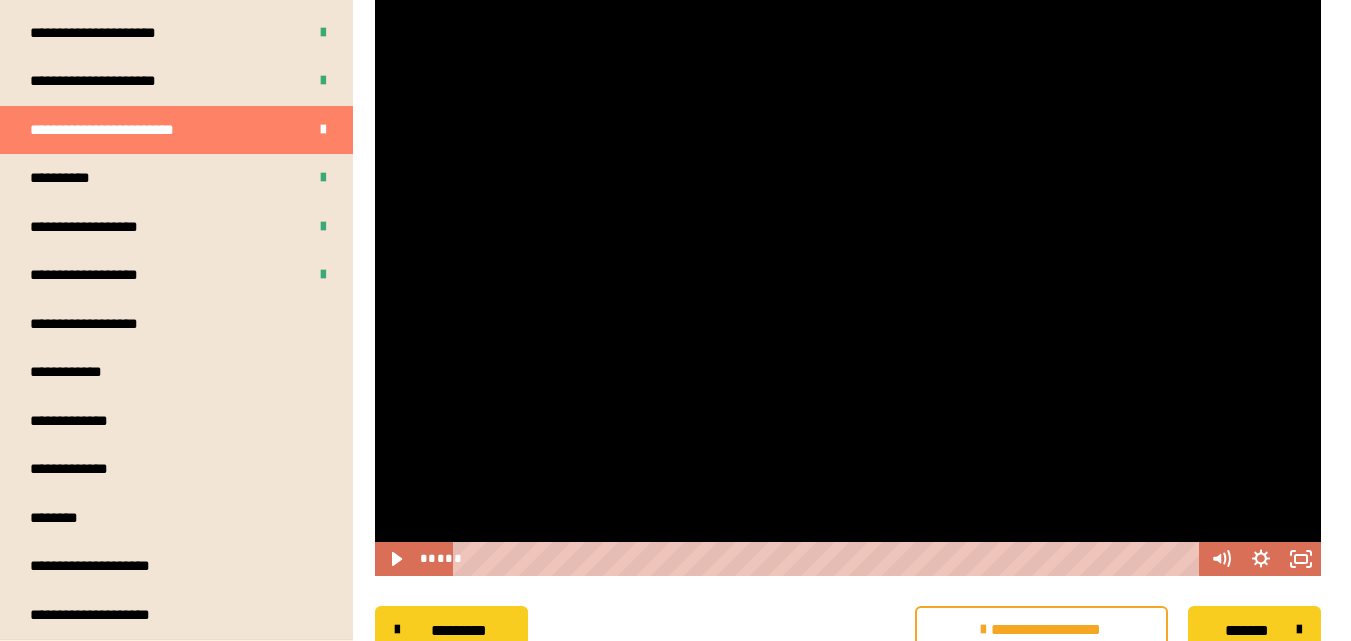 click at bounding box center [848, 248] 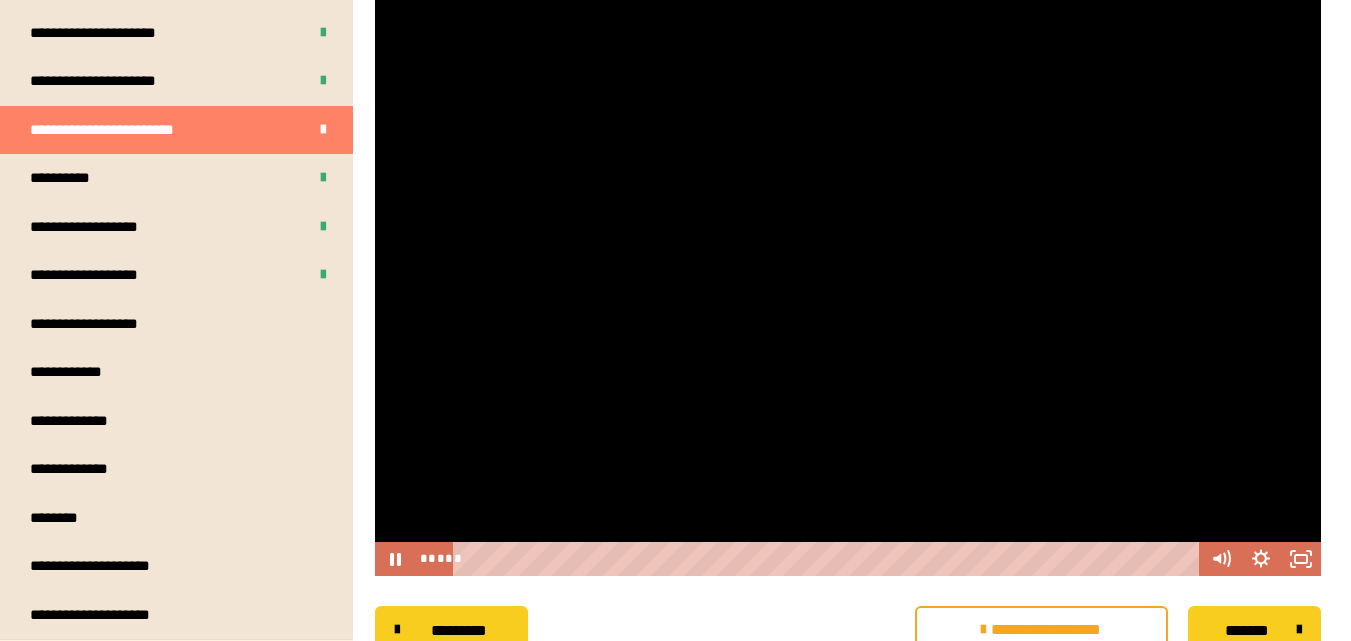 click at bounding box center [848, 248] 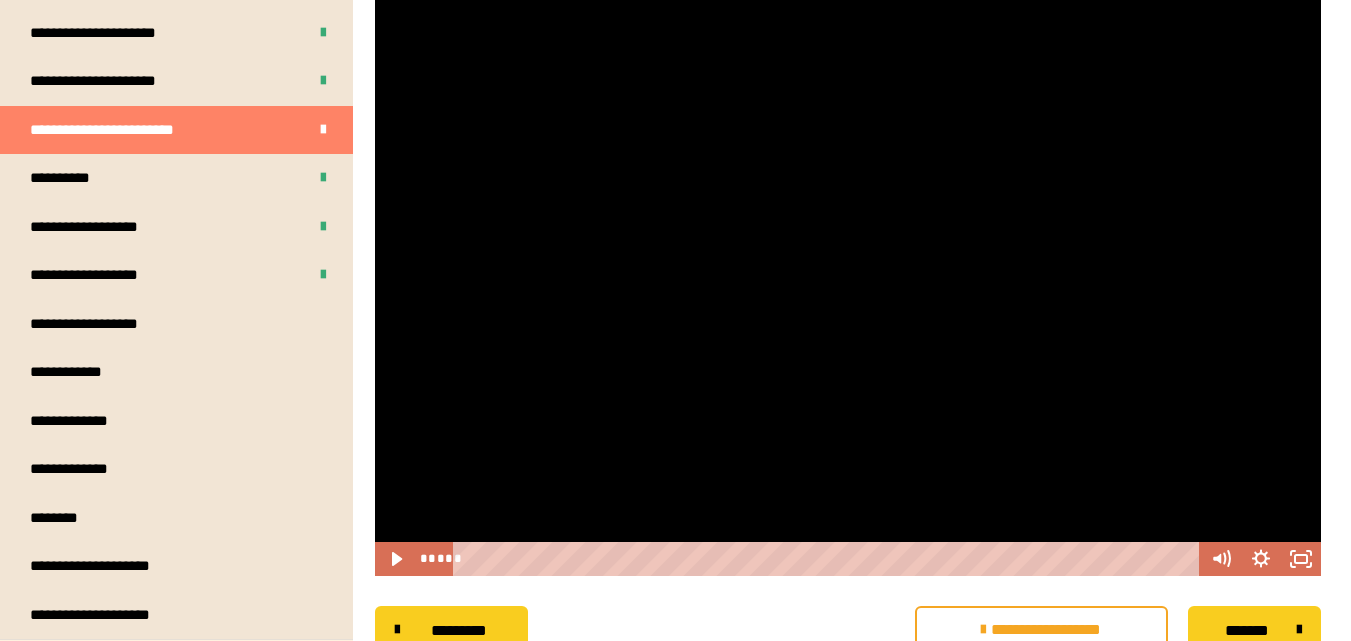 click at bounding box center [848, 248] 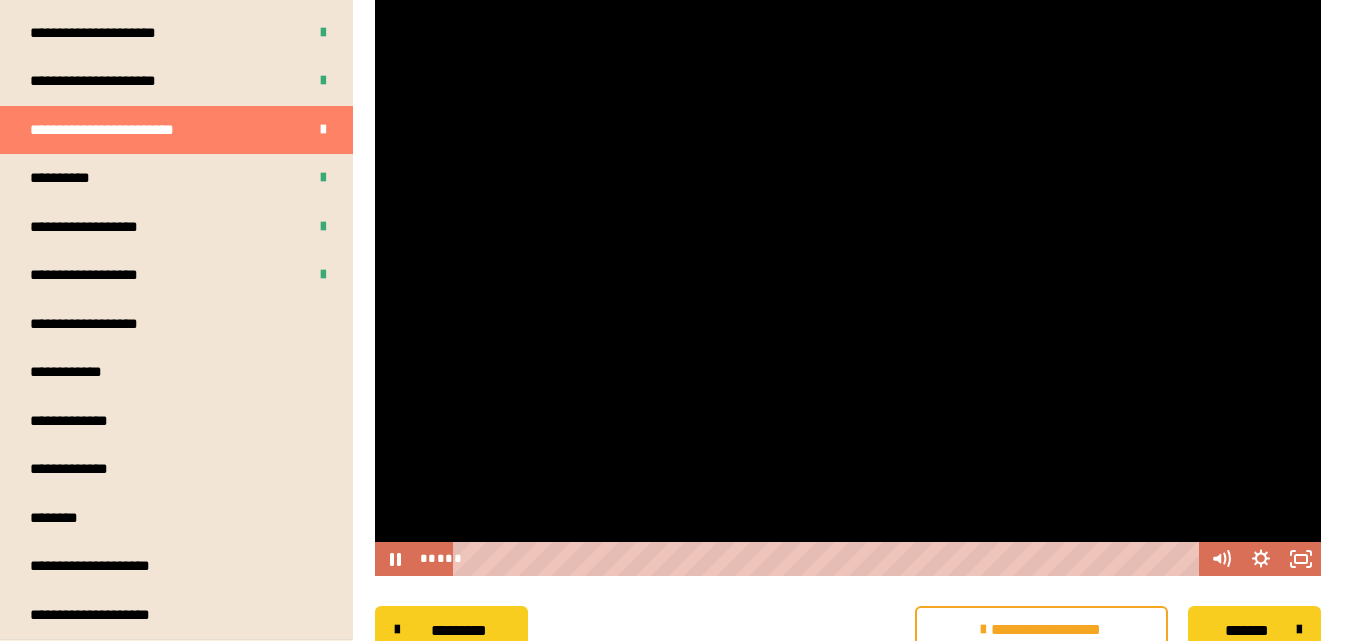 click at bounding box center [848, 248] 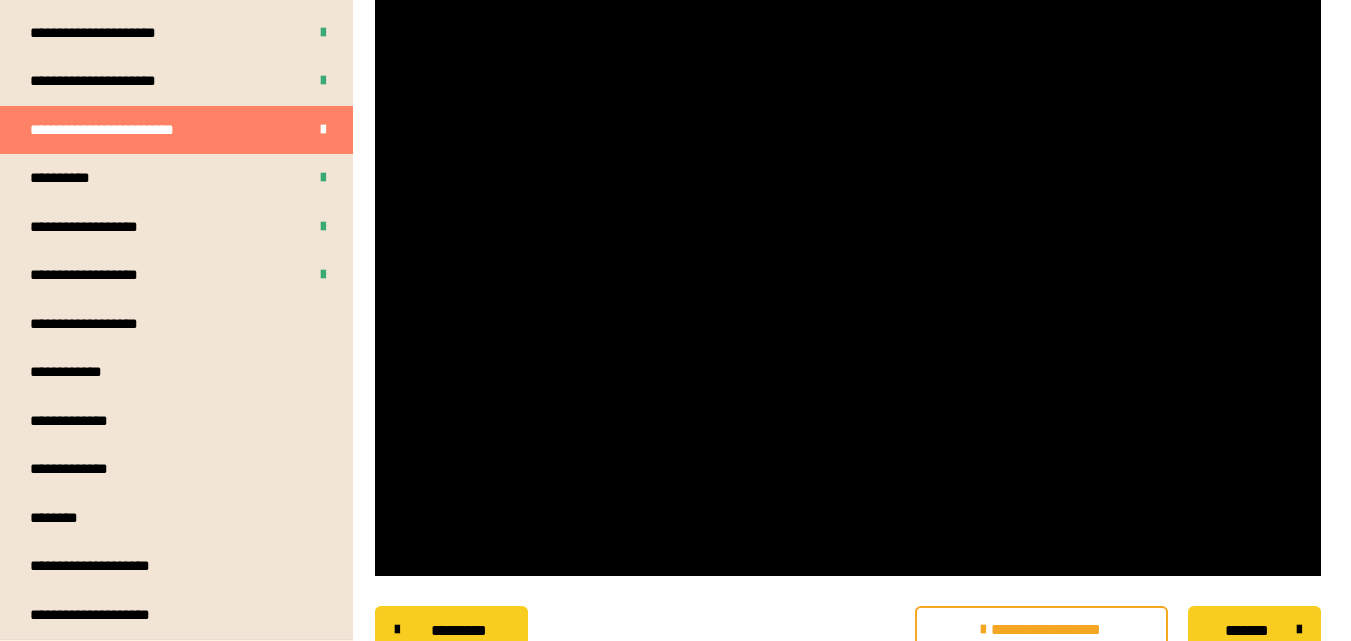 click at bounding box center [848, 248] 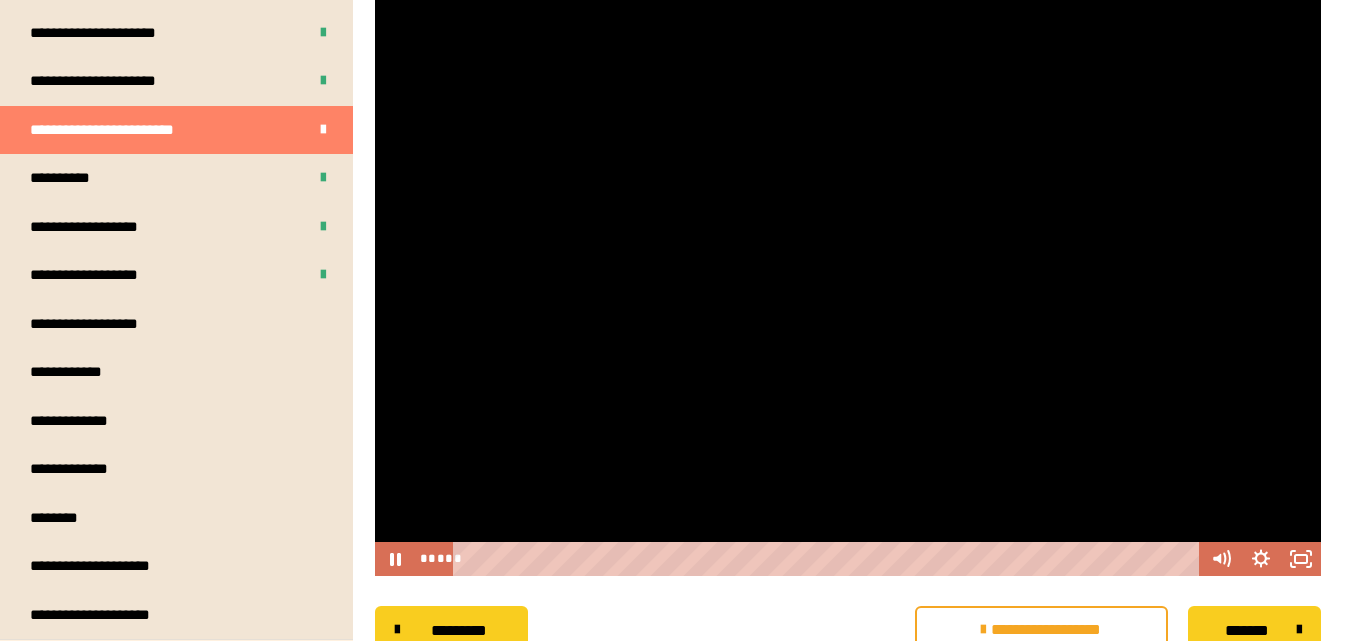 click at bounding box center [848, 248] 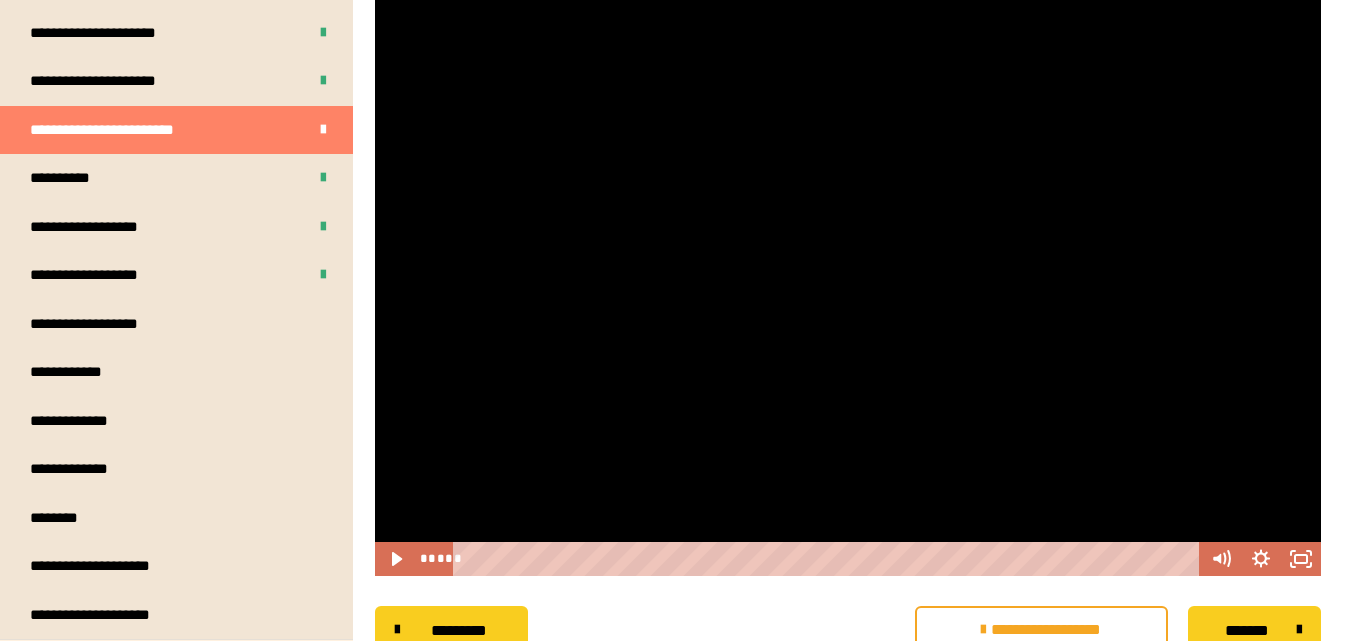 click at bounding box center (848, 248) 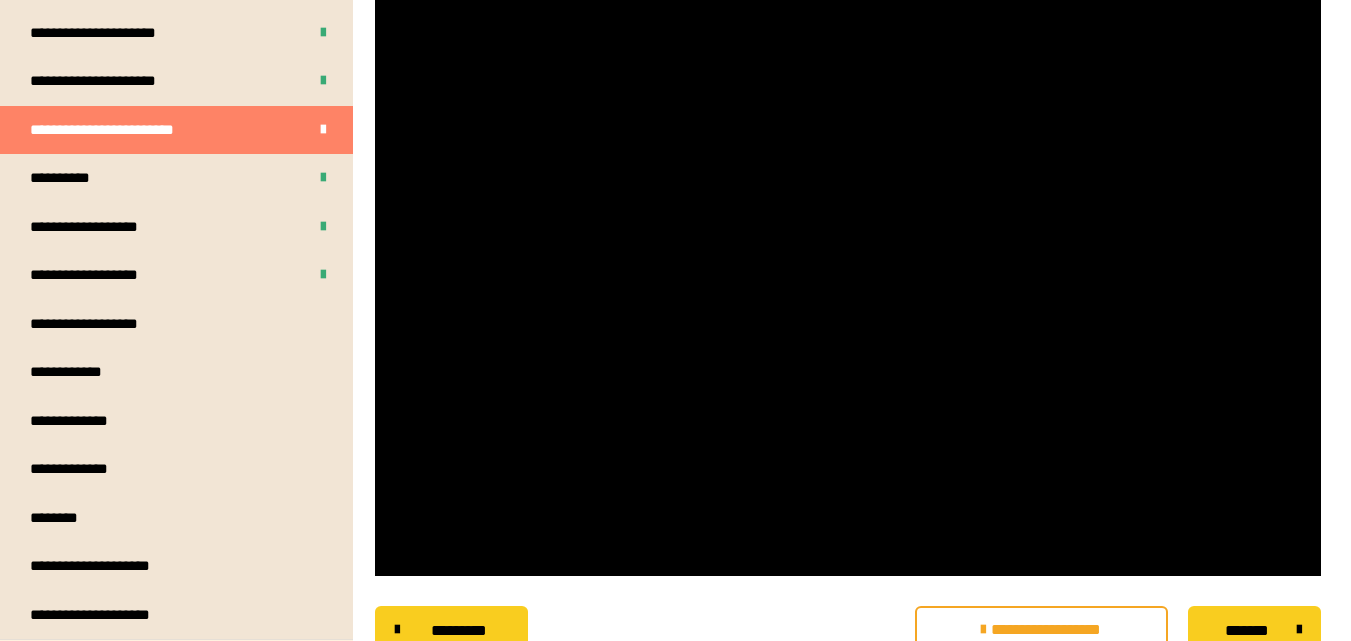 click at bounding box center [848, 248] 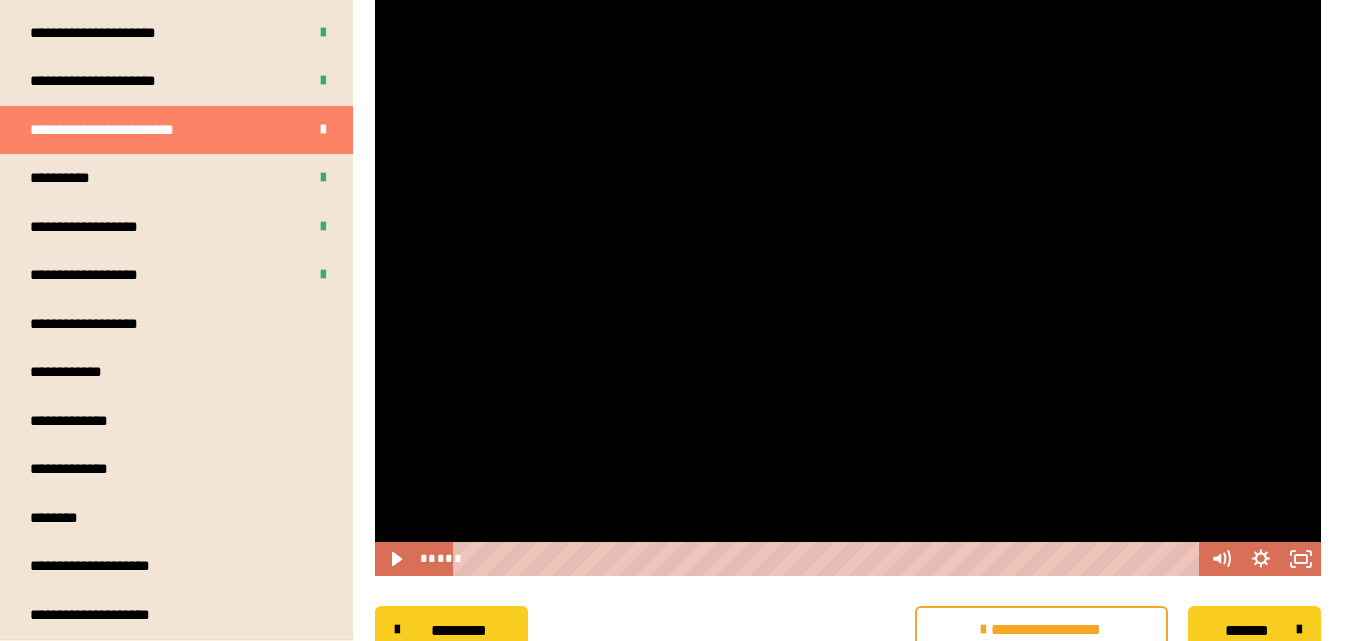 click at bounding box center (848, 248) 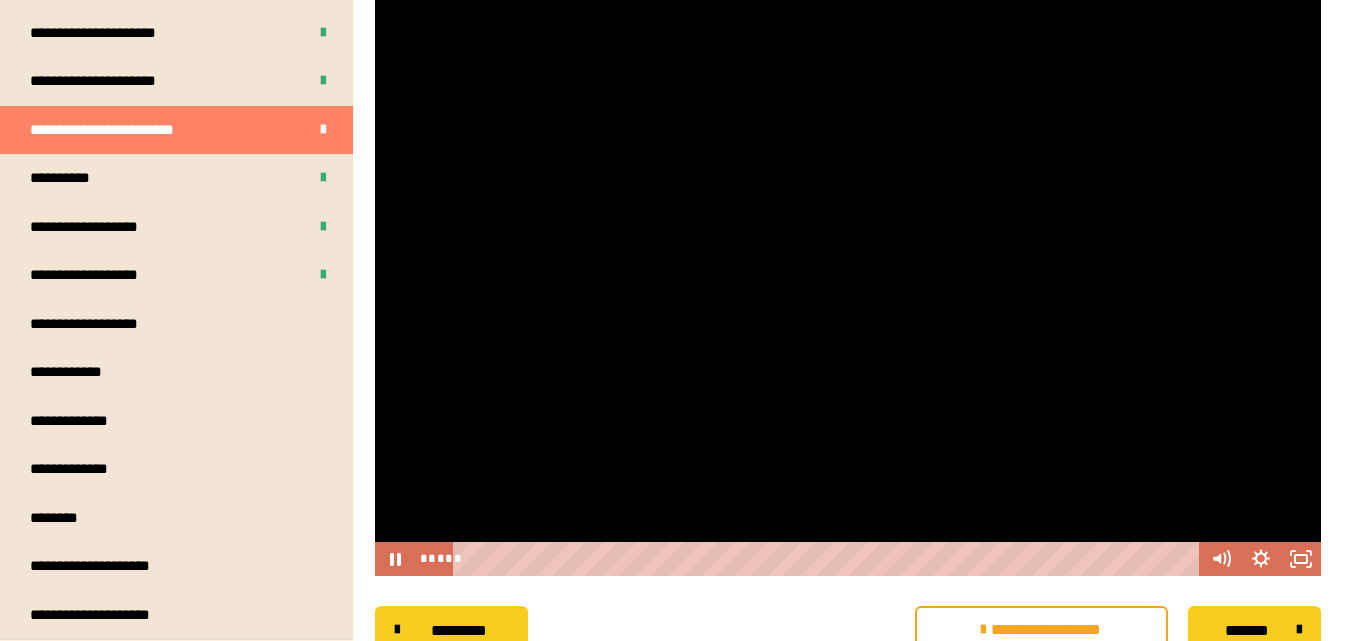 click at bounding box center (848, 248) 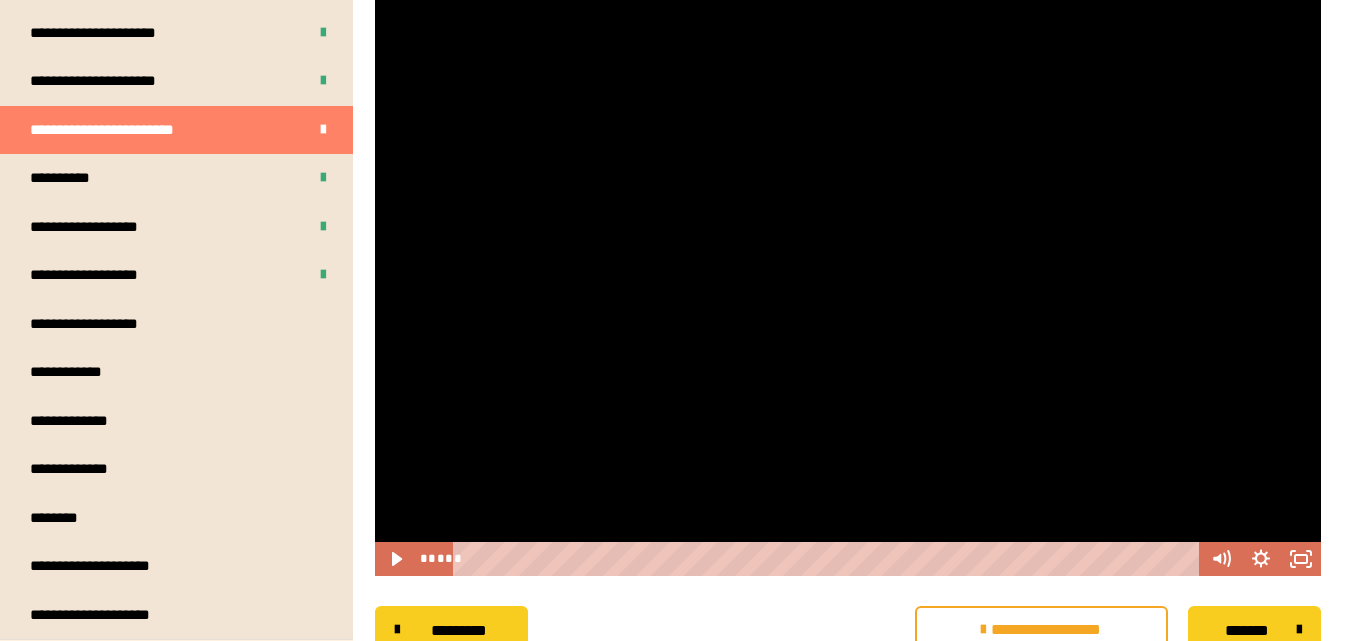 click at bounding box center [848, 248] 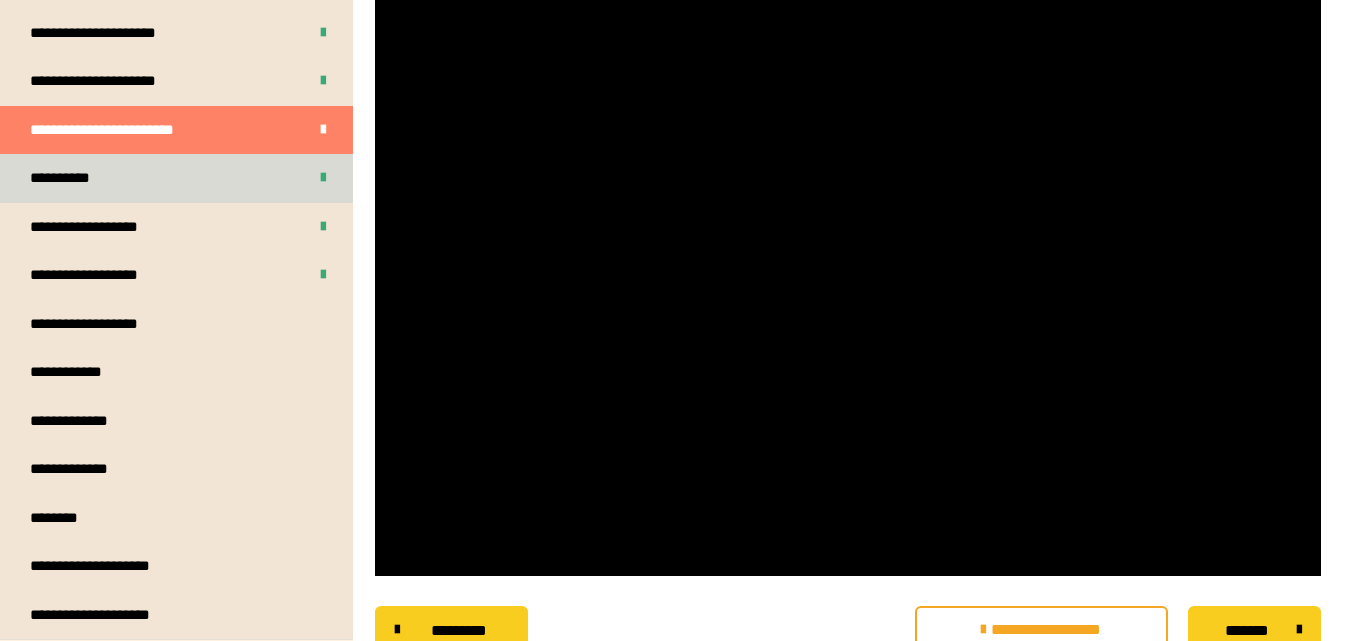 click on "**********" at bounding box center [176, 178] 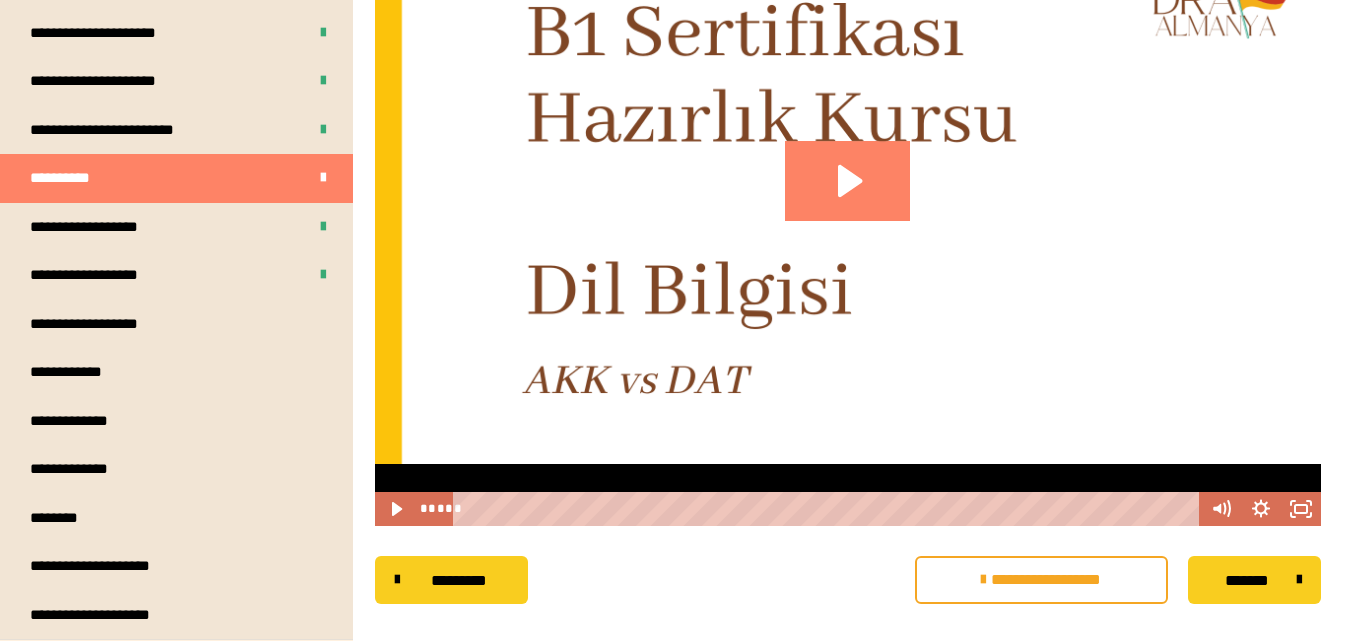 scroll, scrollTop: 741, scrollLeft: 0, axis: vertical 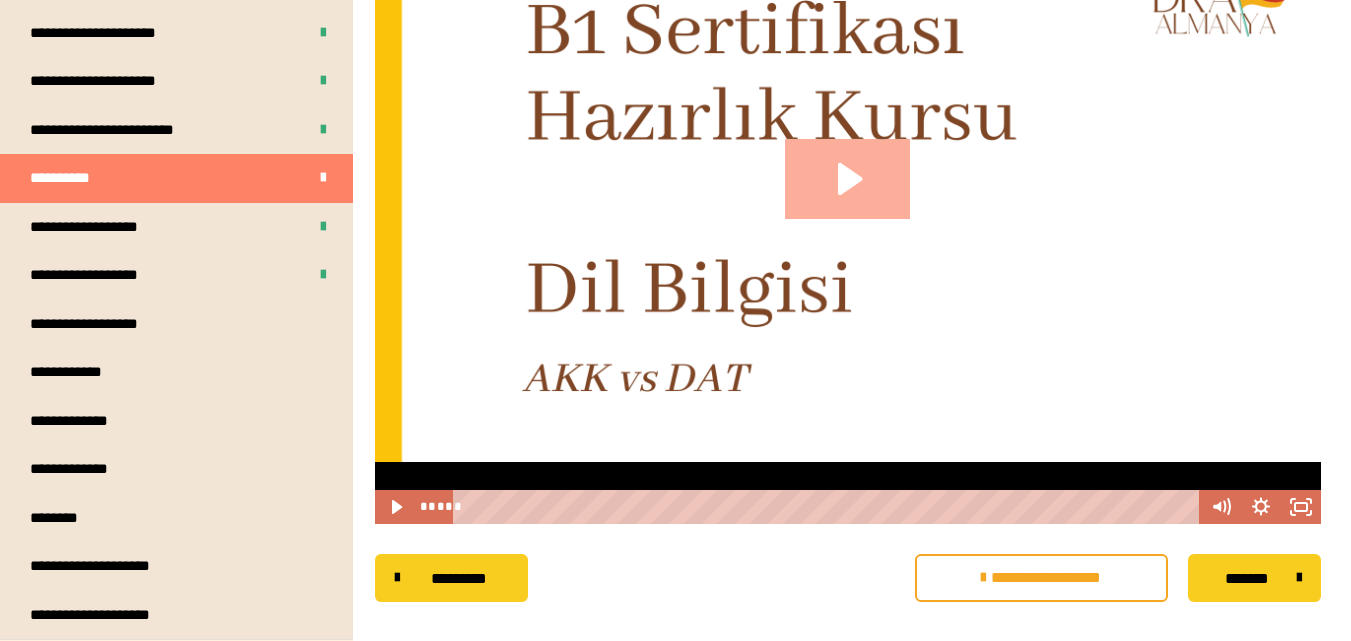 click 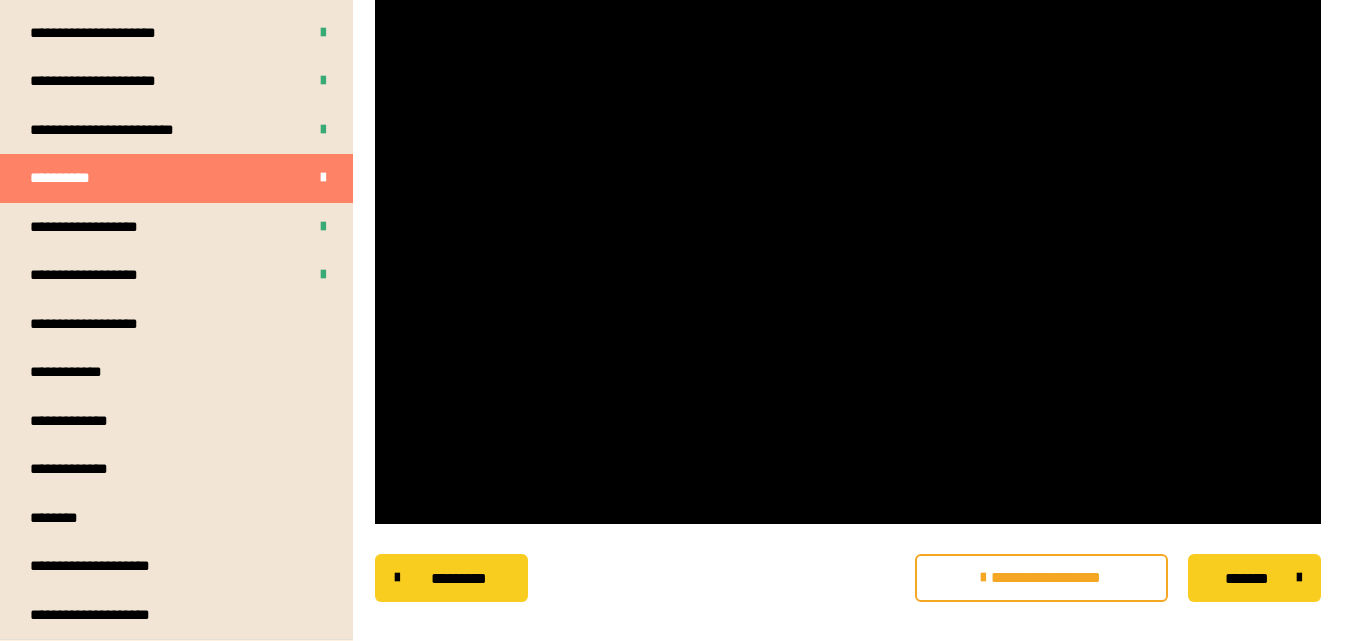 click at bounding box center (848, 196) 